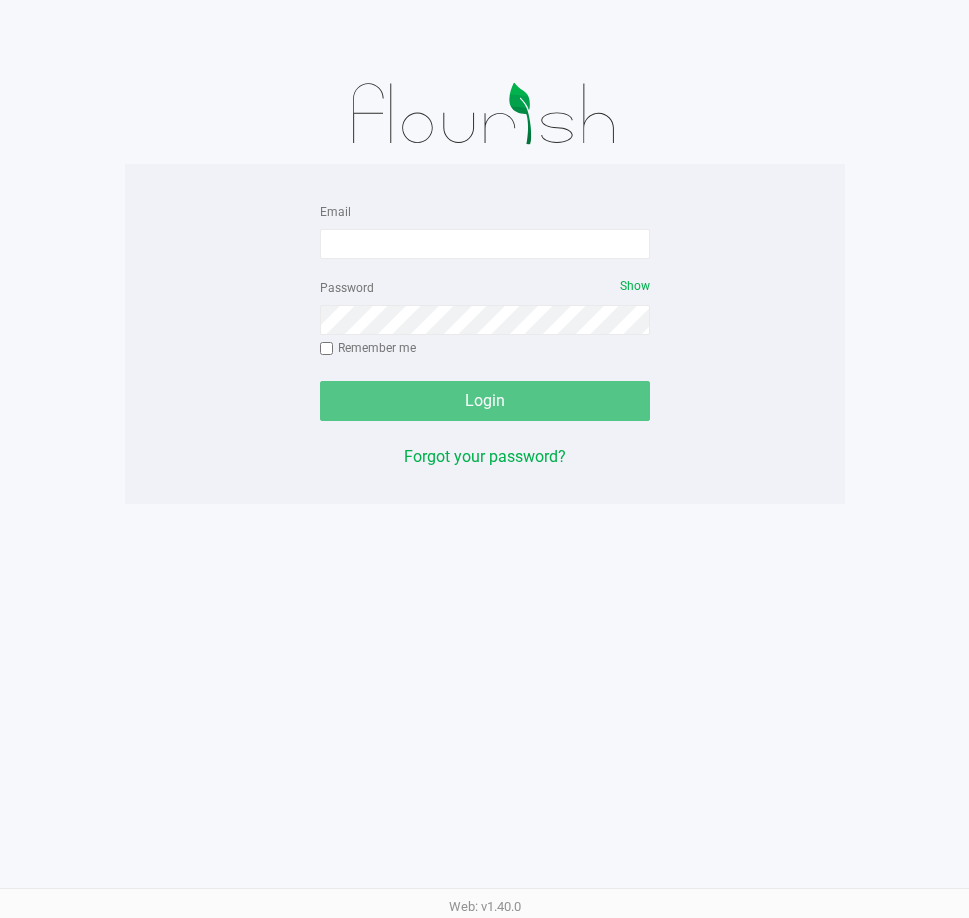 scroll, scrollTop: 0, scrollLeft: 0, axis: both 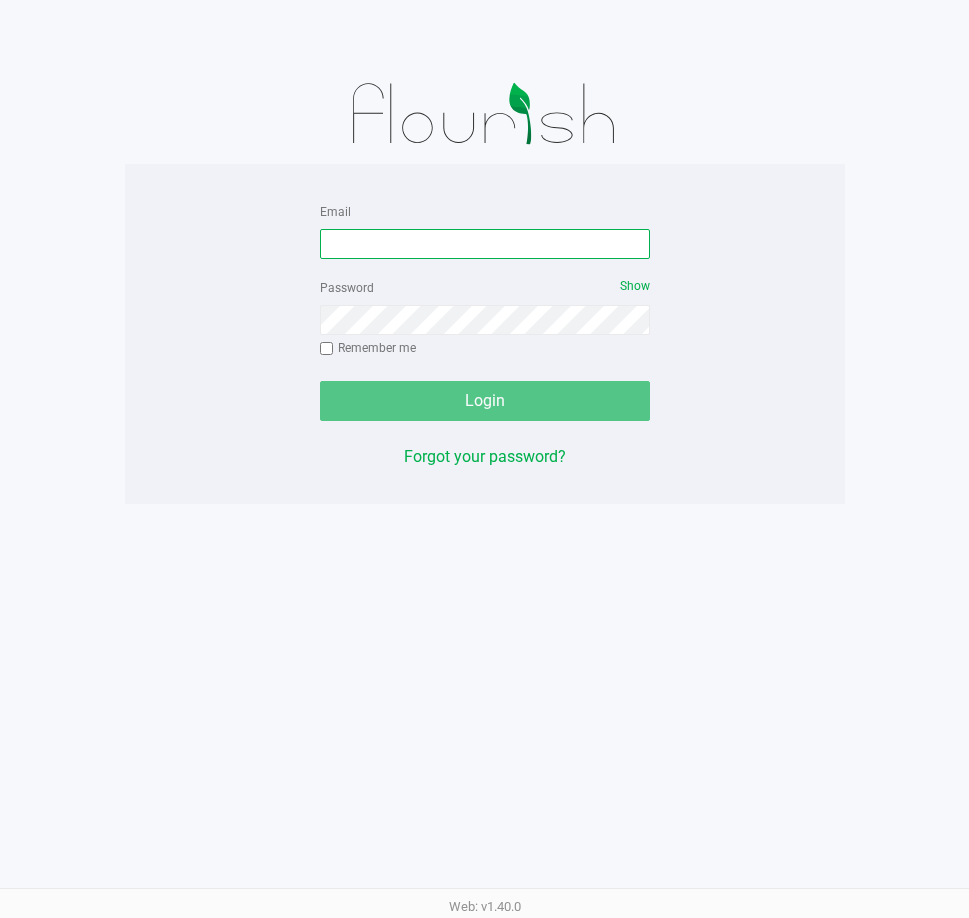 click on "Email" at bounding box center (485, 244) 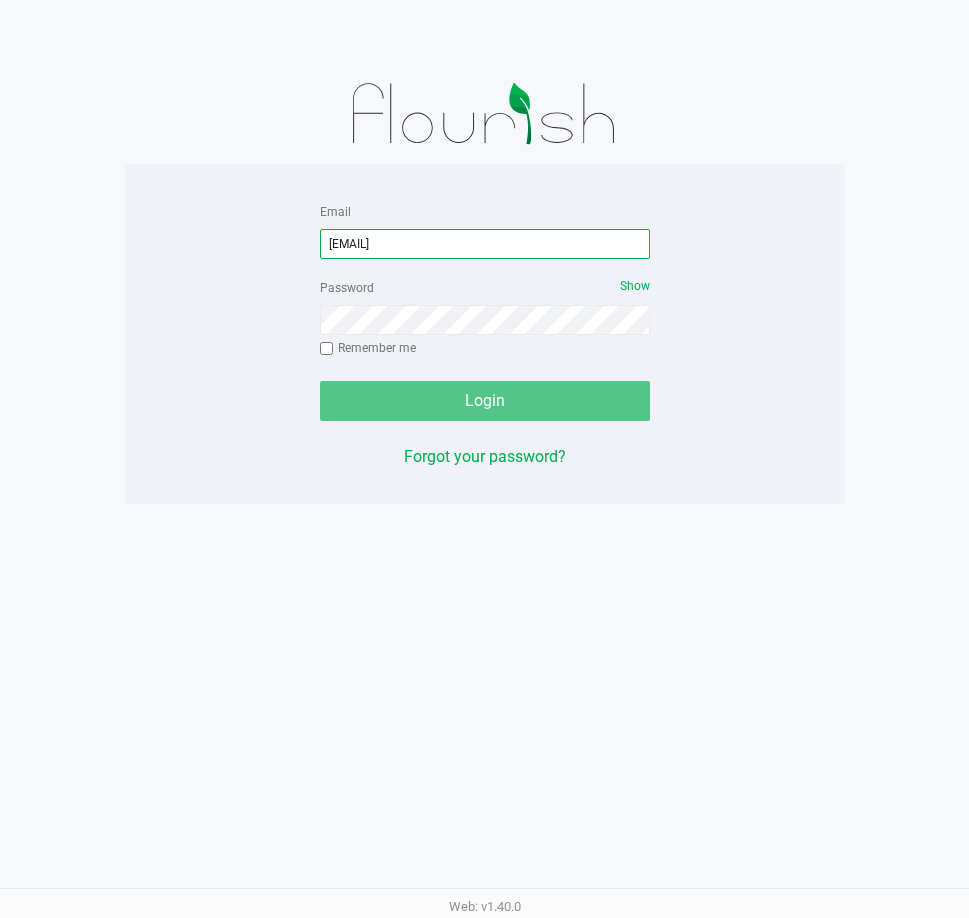 type on "[EMAIL]" 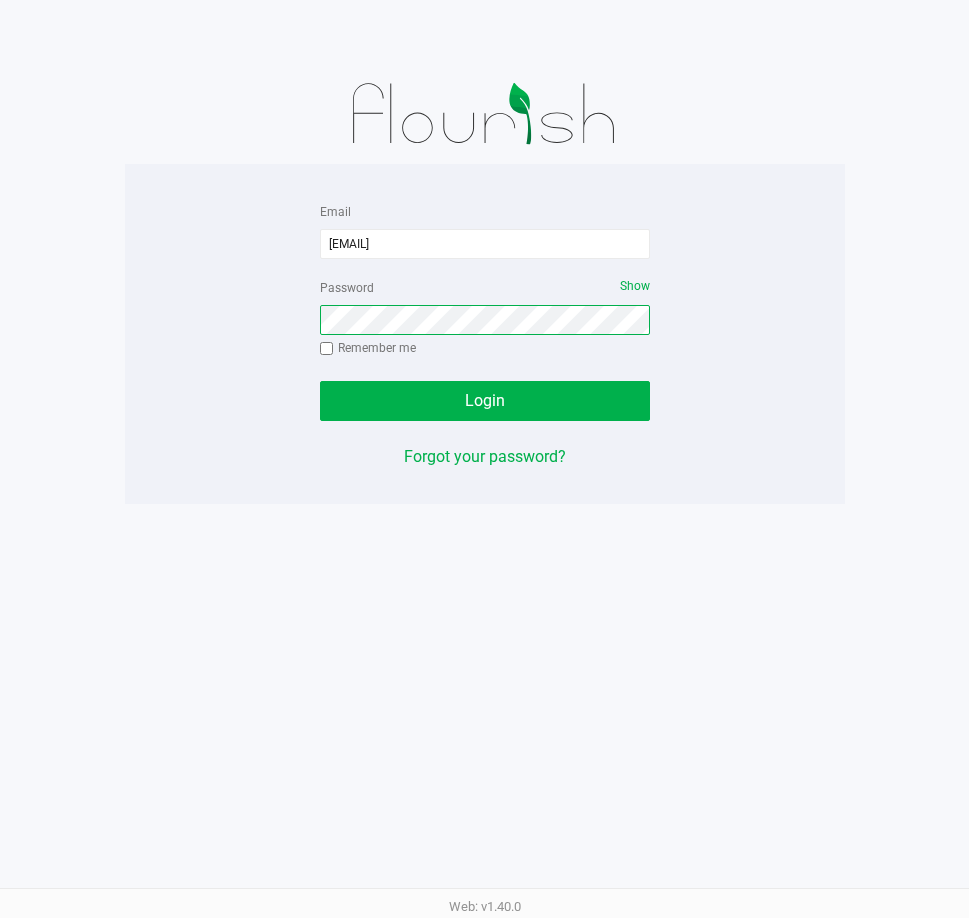click on "Login" 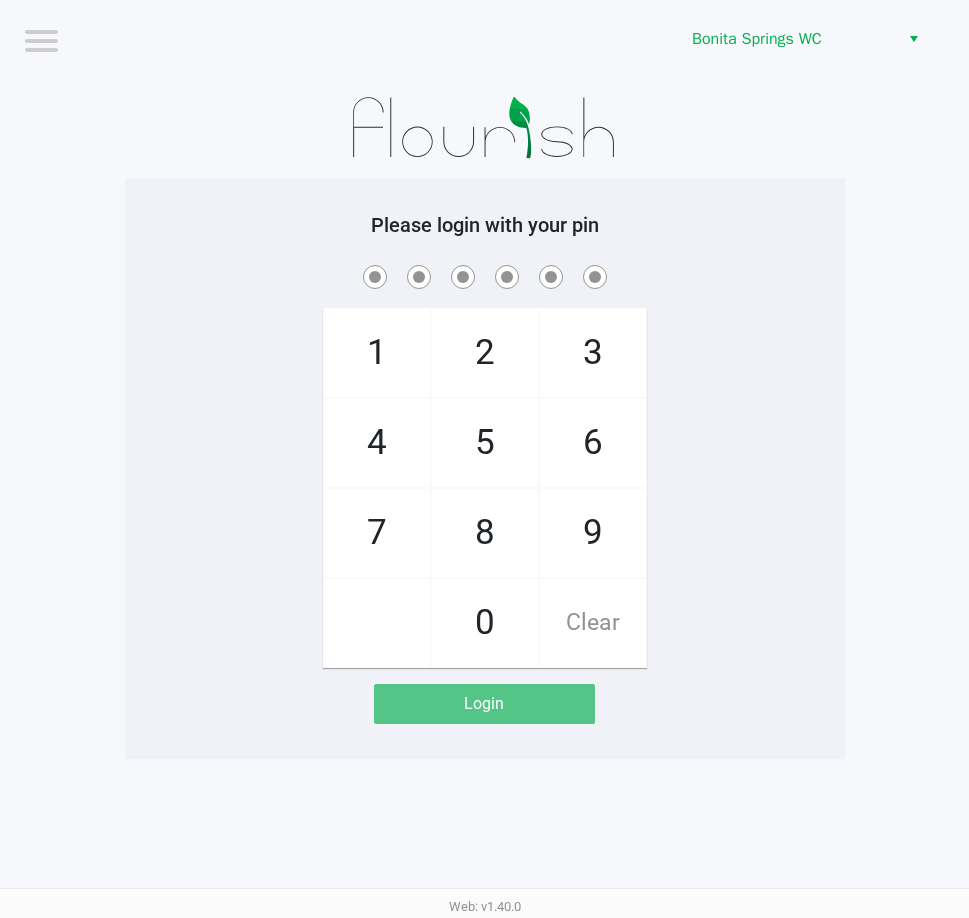 click on "1   4   7       2   5   8   0   3   6   9   Clear" 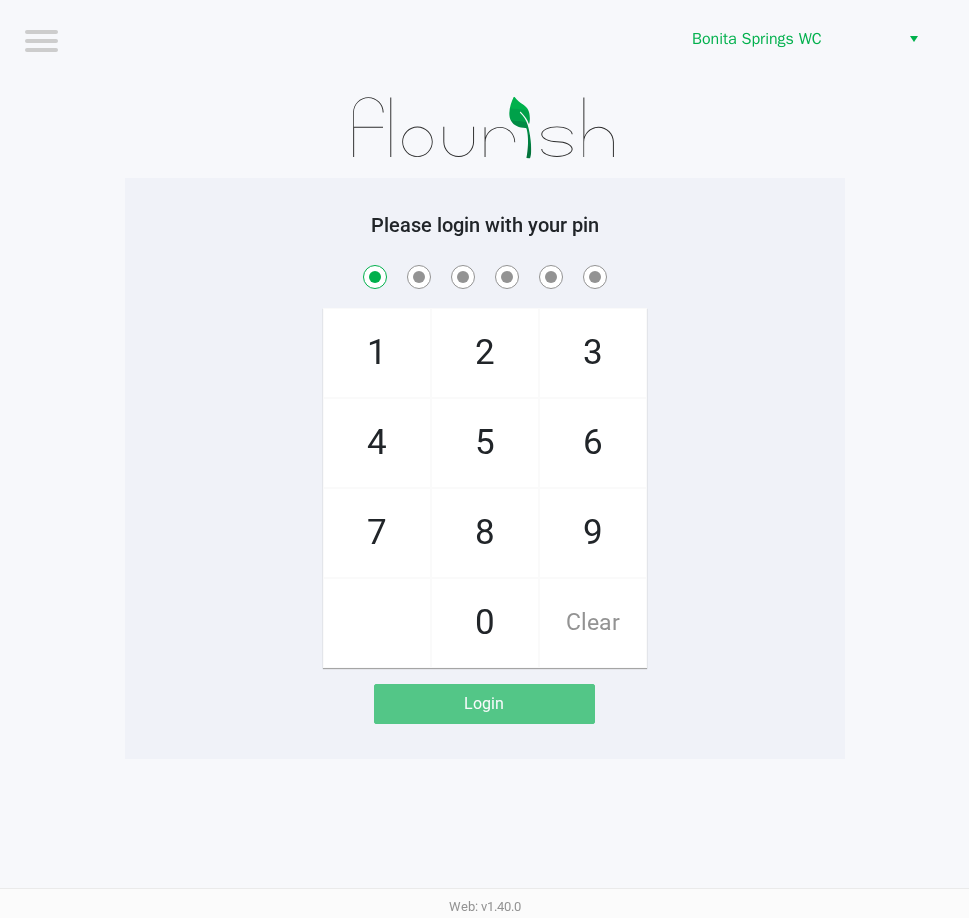 checkbox on "true" 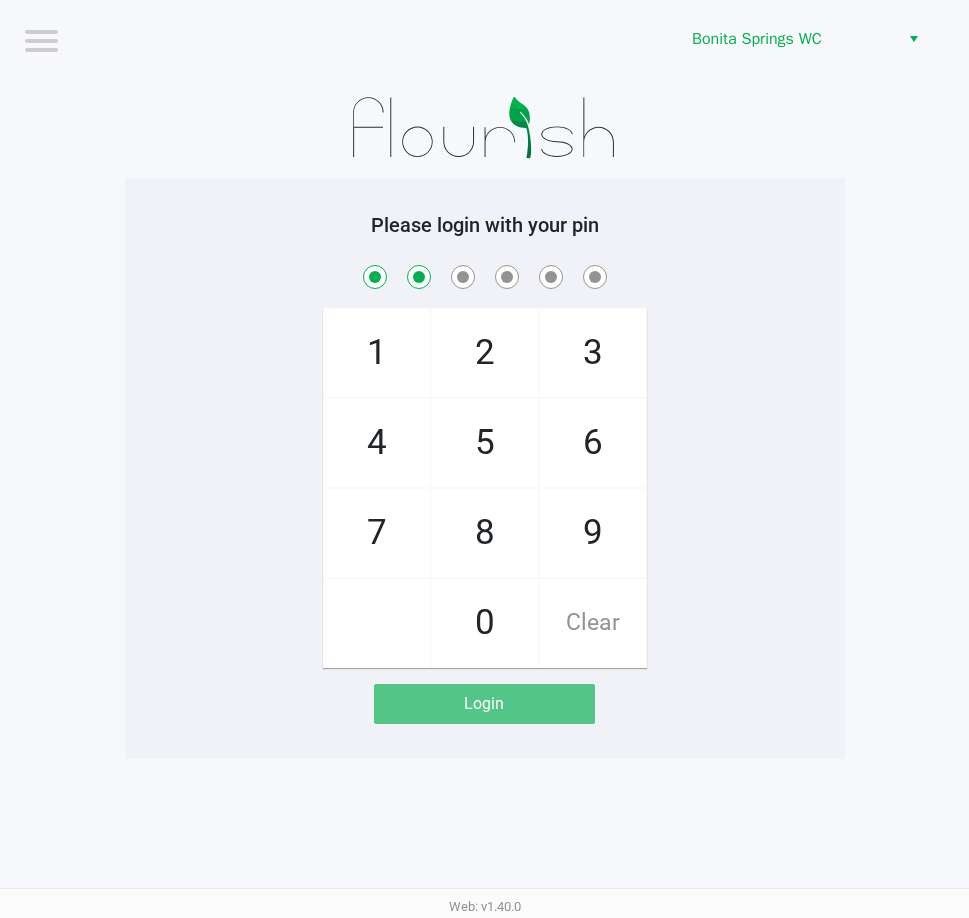 checkbox on "true" 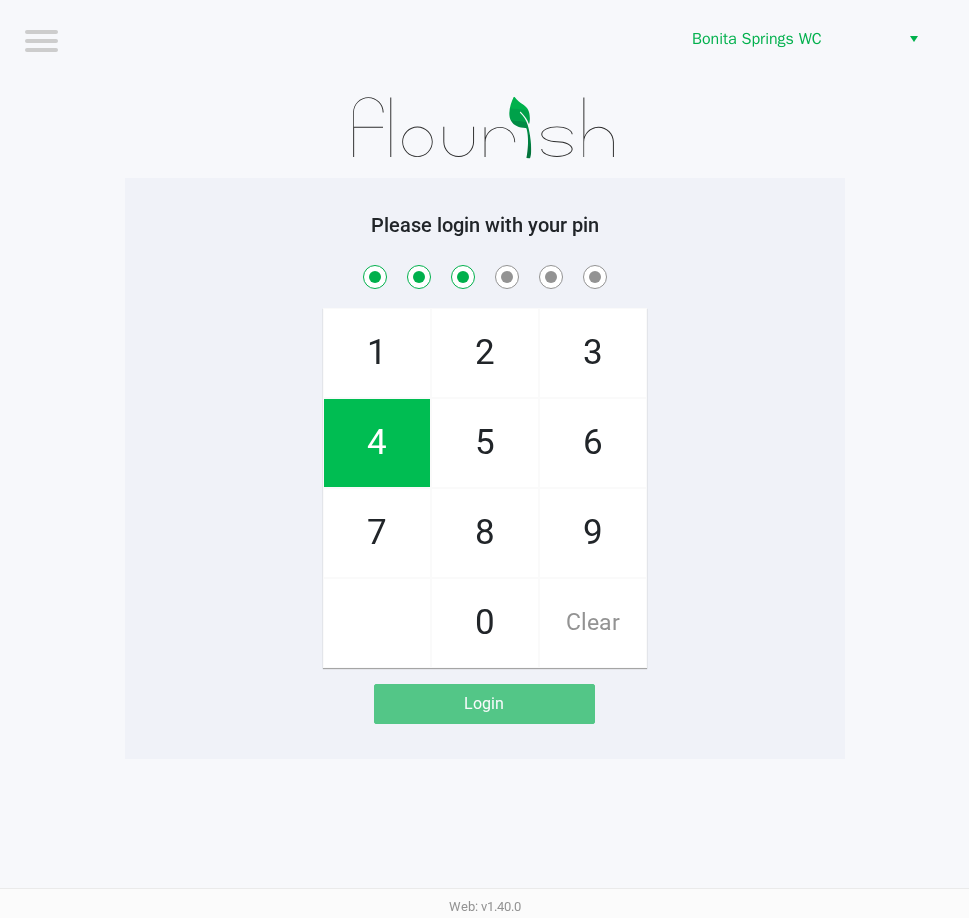 checkbox on "true" 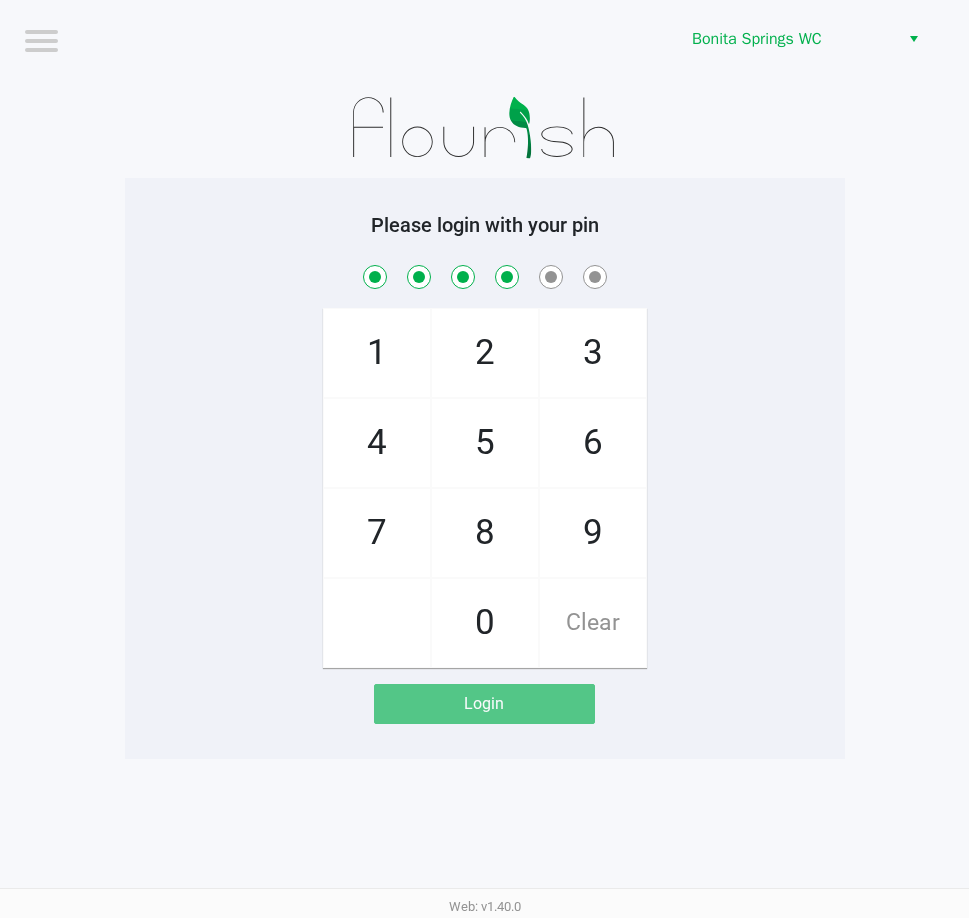 checkbox on "true" 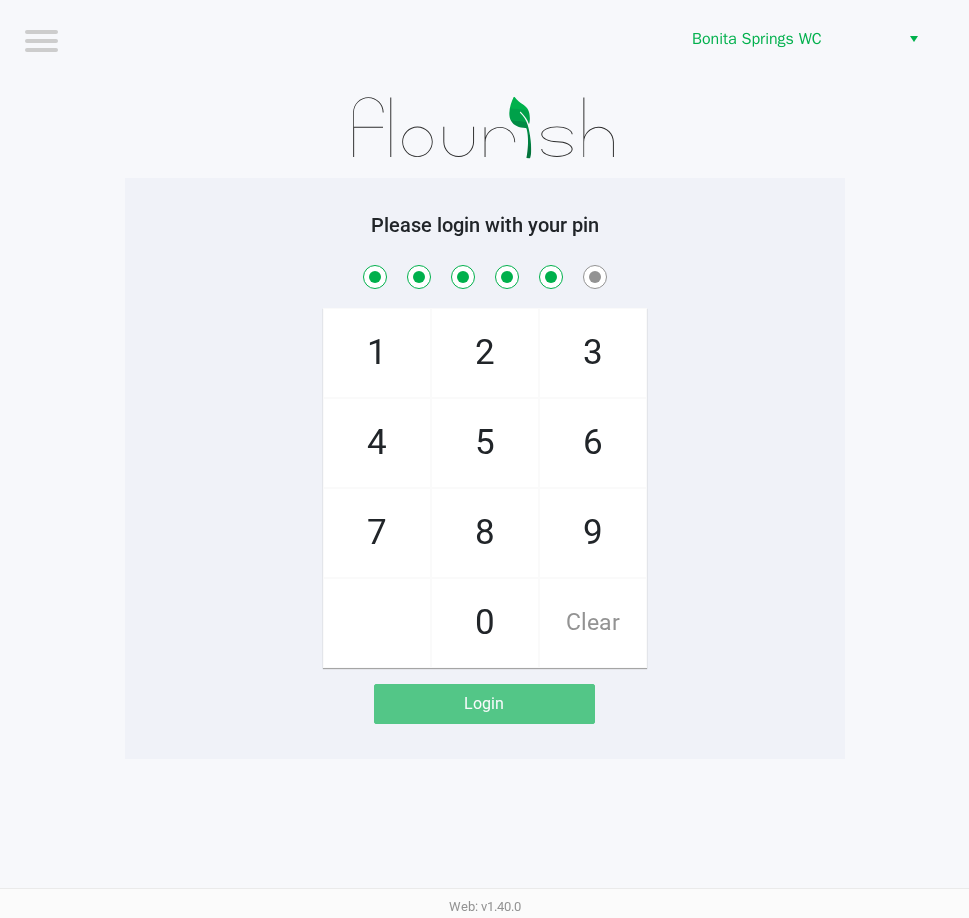 checkbox on "true" 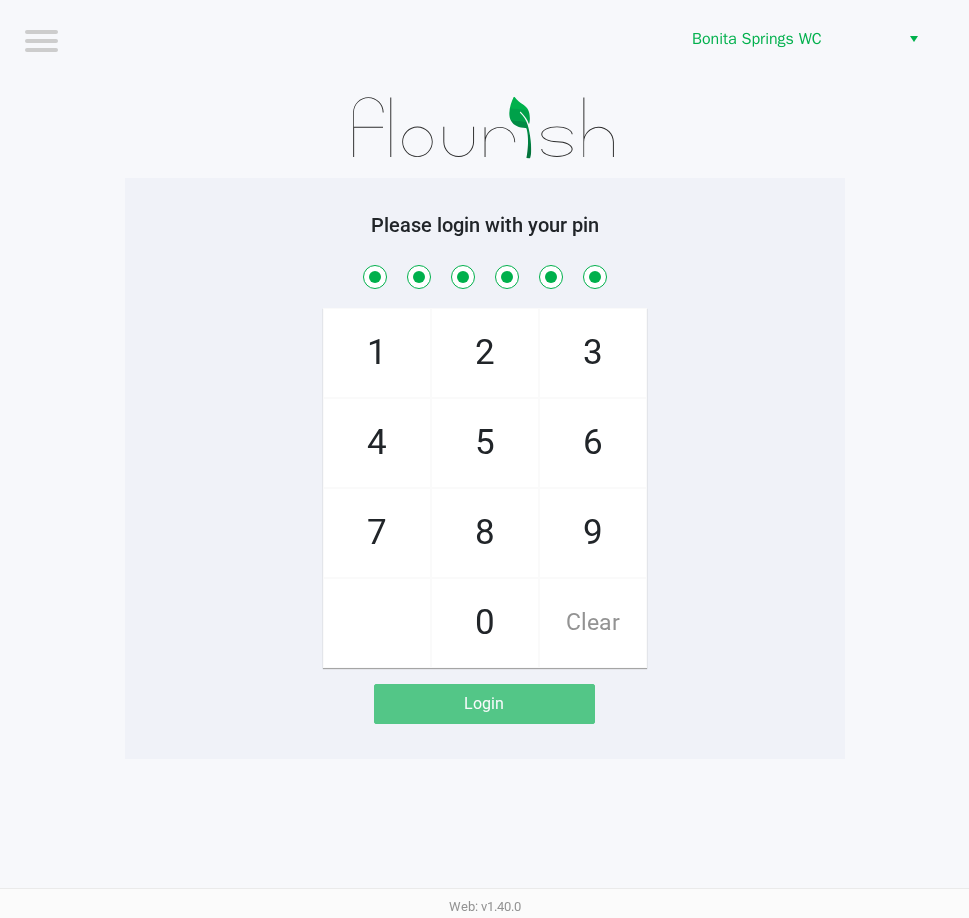checkbox on "true" 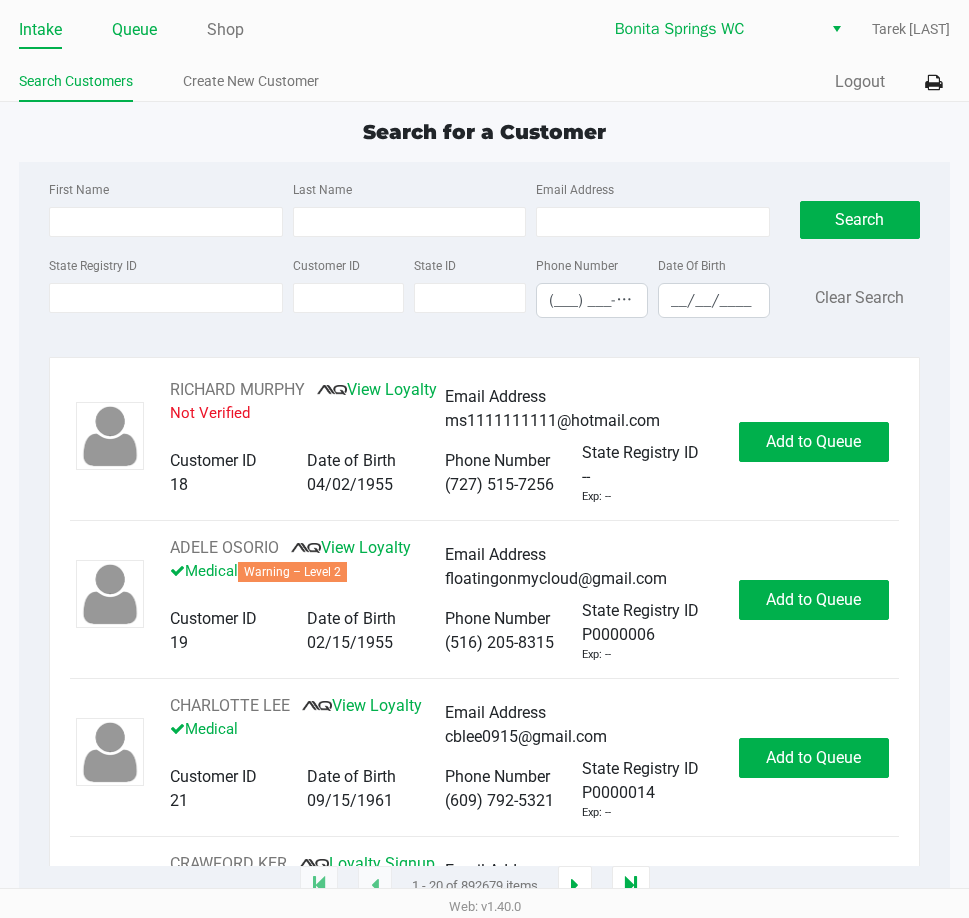 click on "Queue" 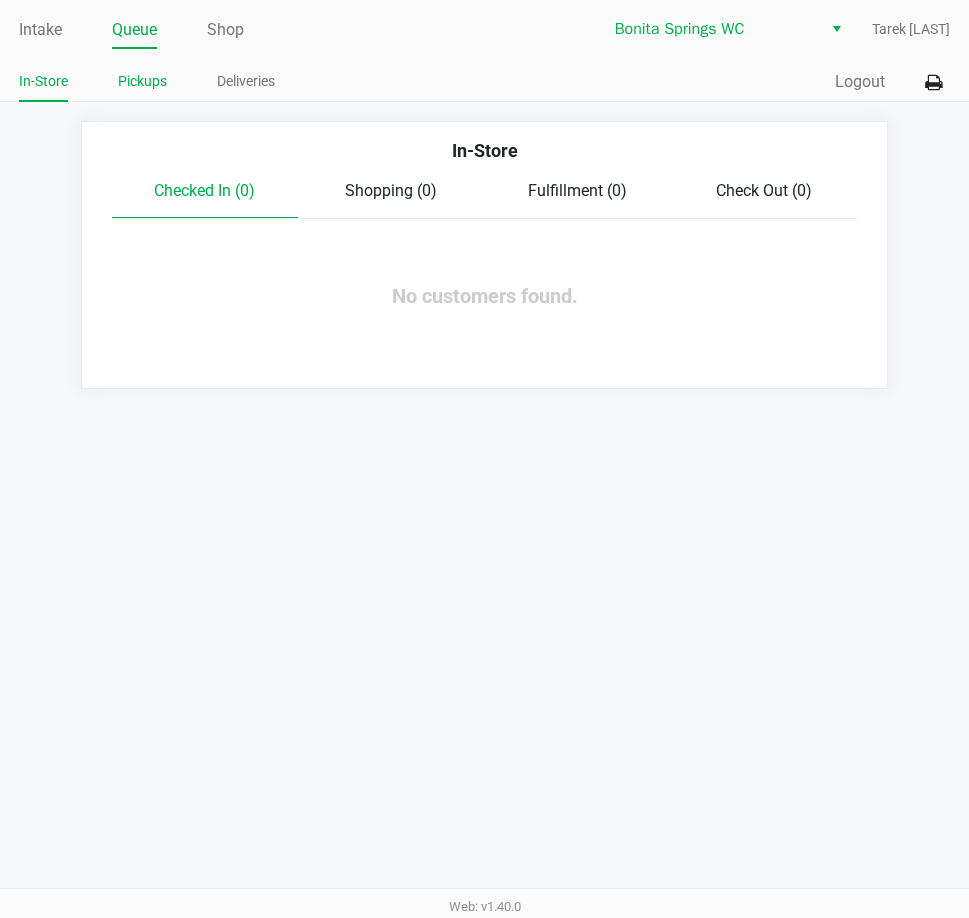 click on "Pickups" 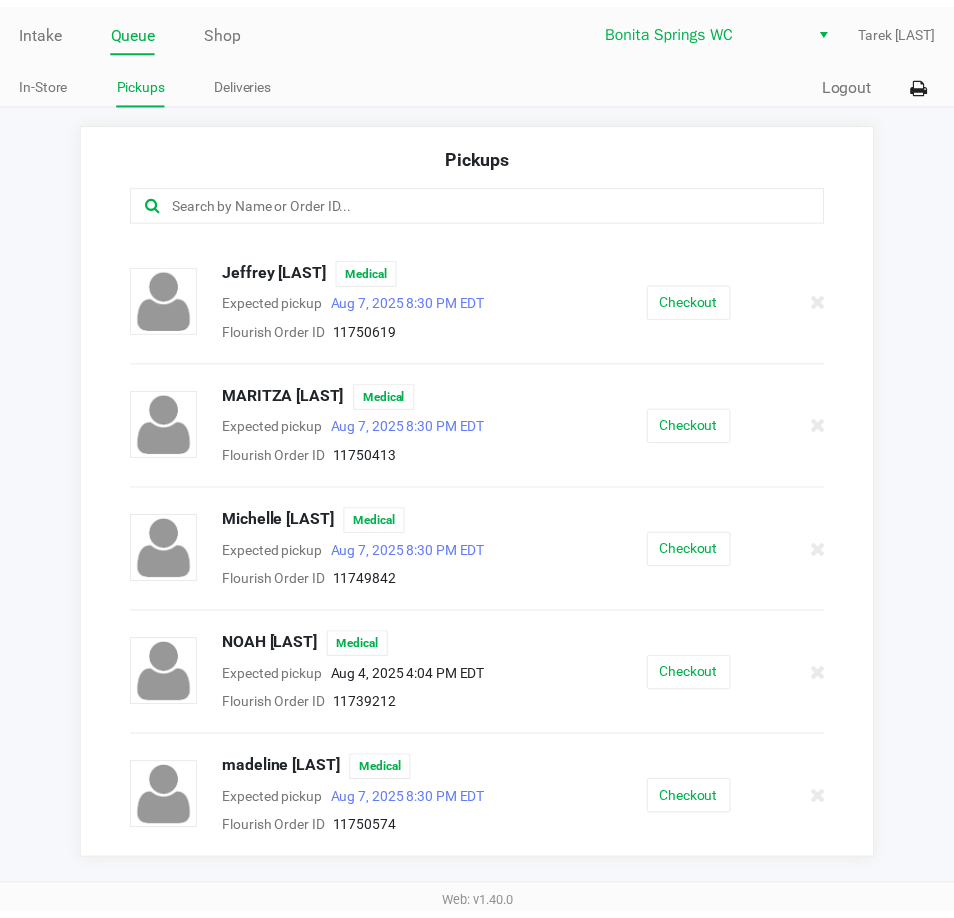 scroll, scrollTop: 0, scrollLeft: 0, axis: both 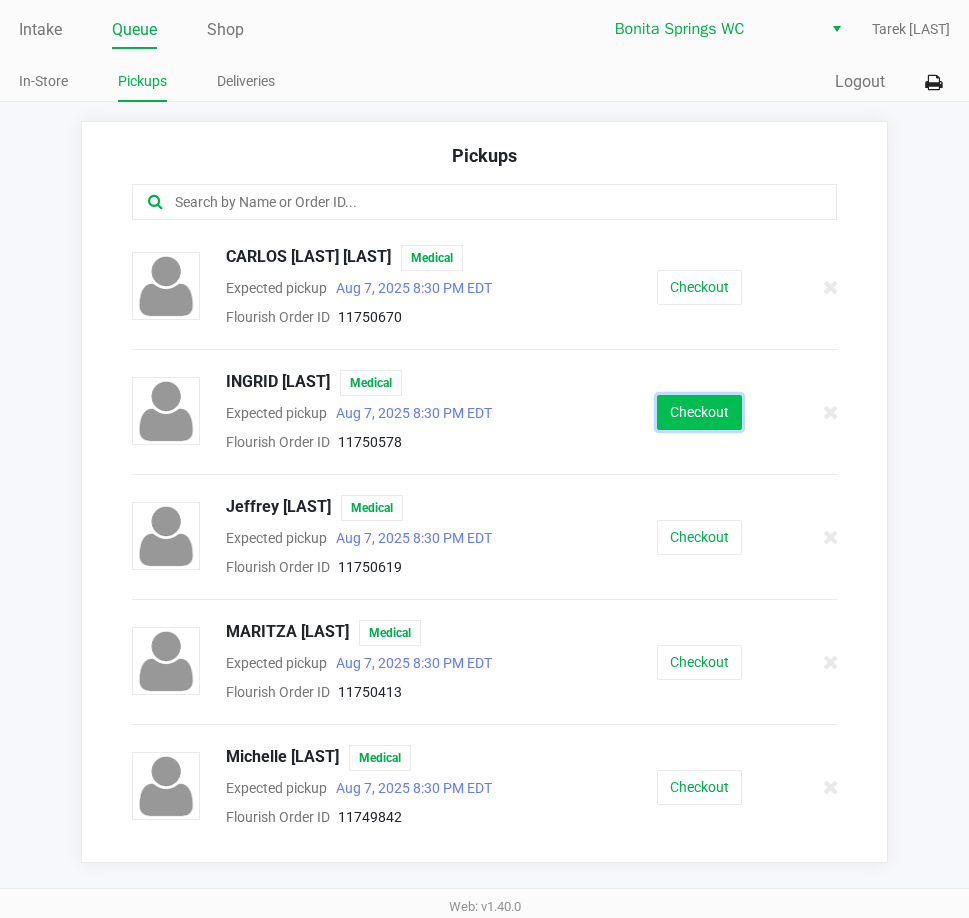 click on "Checkout" 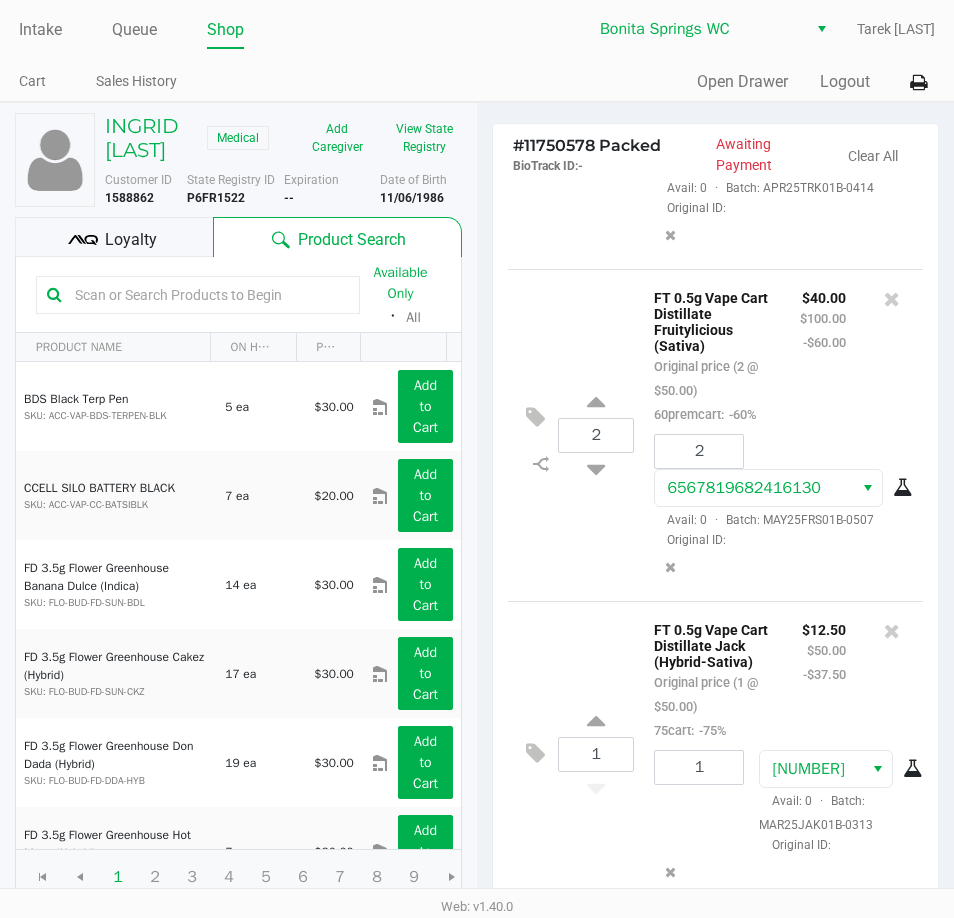 scroll, scrollTop: 660, scrollLeft: 0, axis: vertical 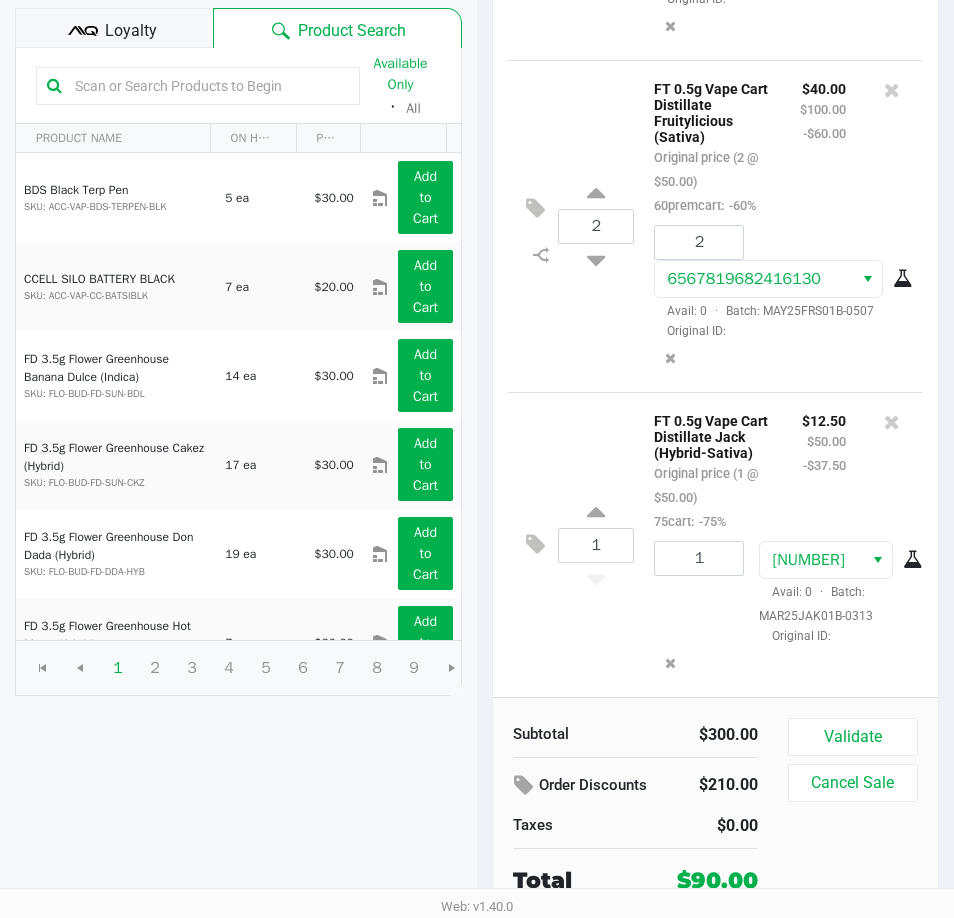 click on "Loyalty" 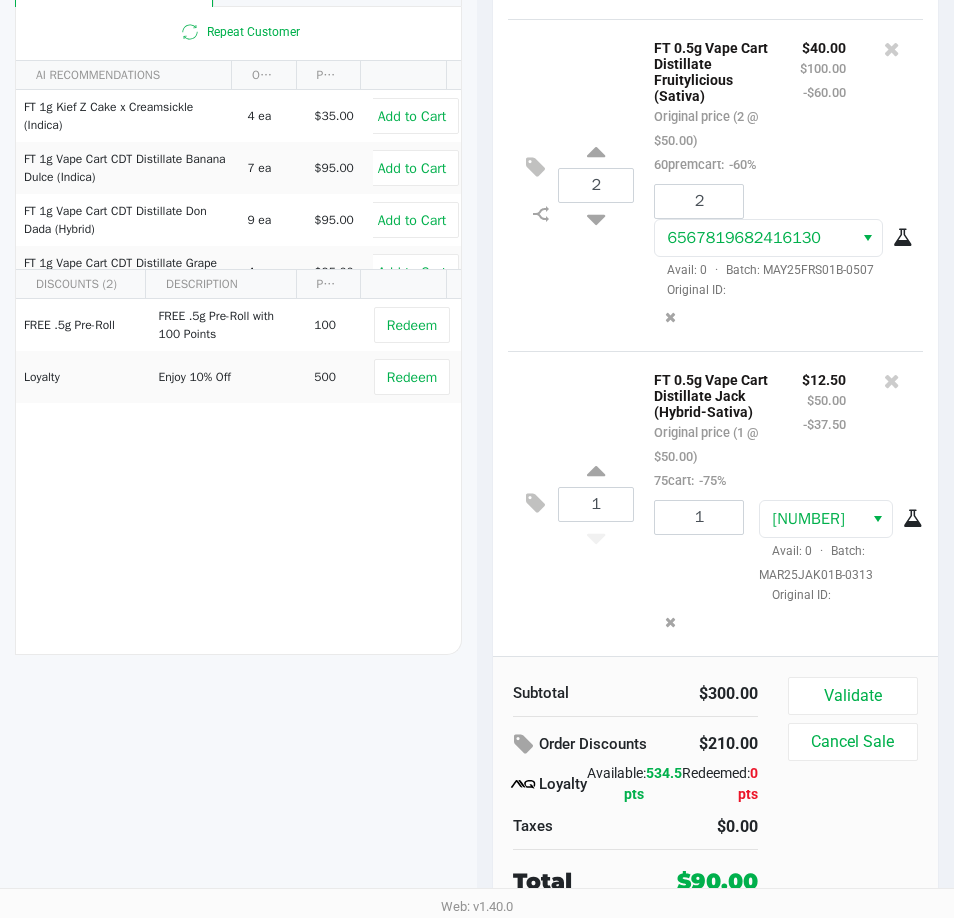 scroll, scrollTop: 251, scrollLeft: 0, axis: vertical 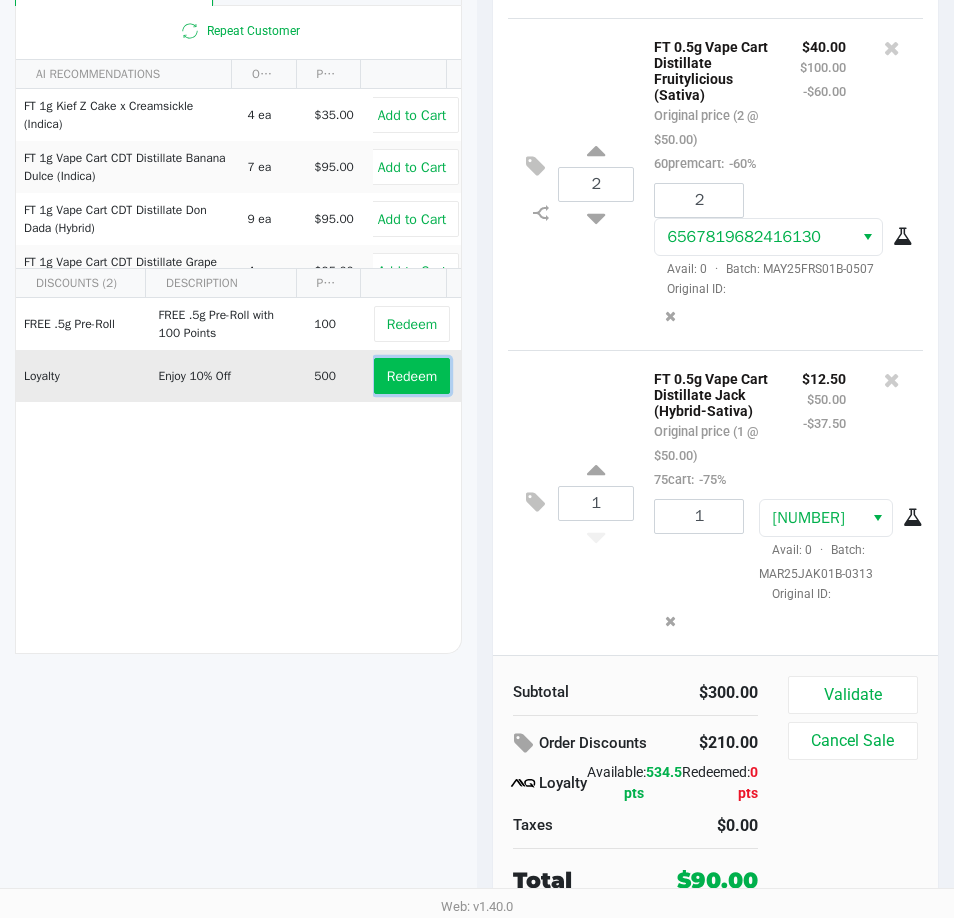 click on "Redeem" 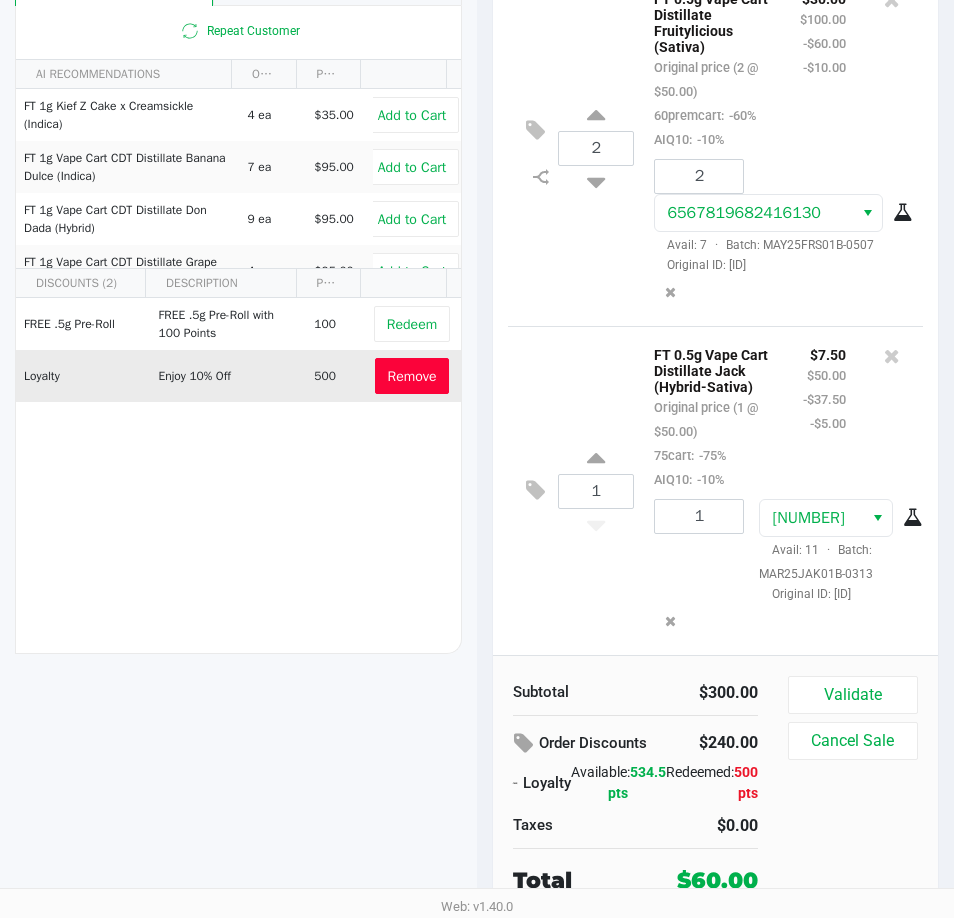 scroll, scrollTop: 251, scrollLeft: 0, axis: vertical 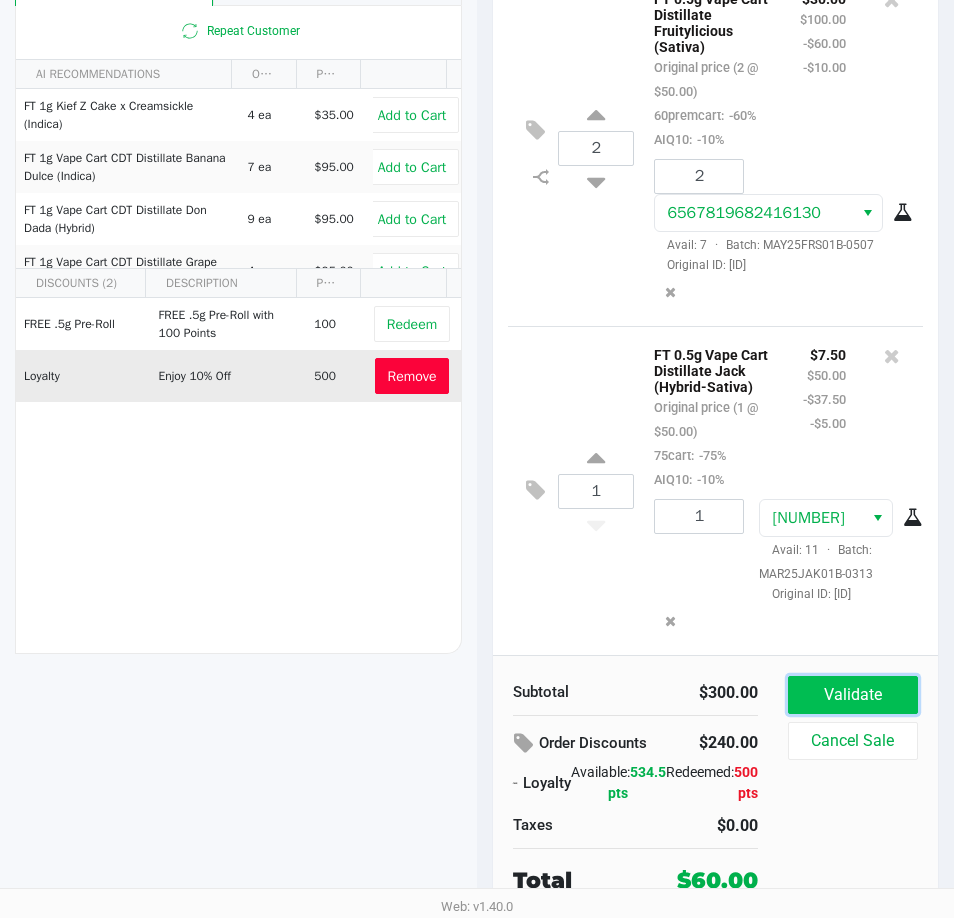 click on "Validate" 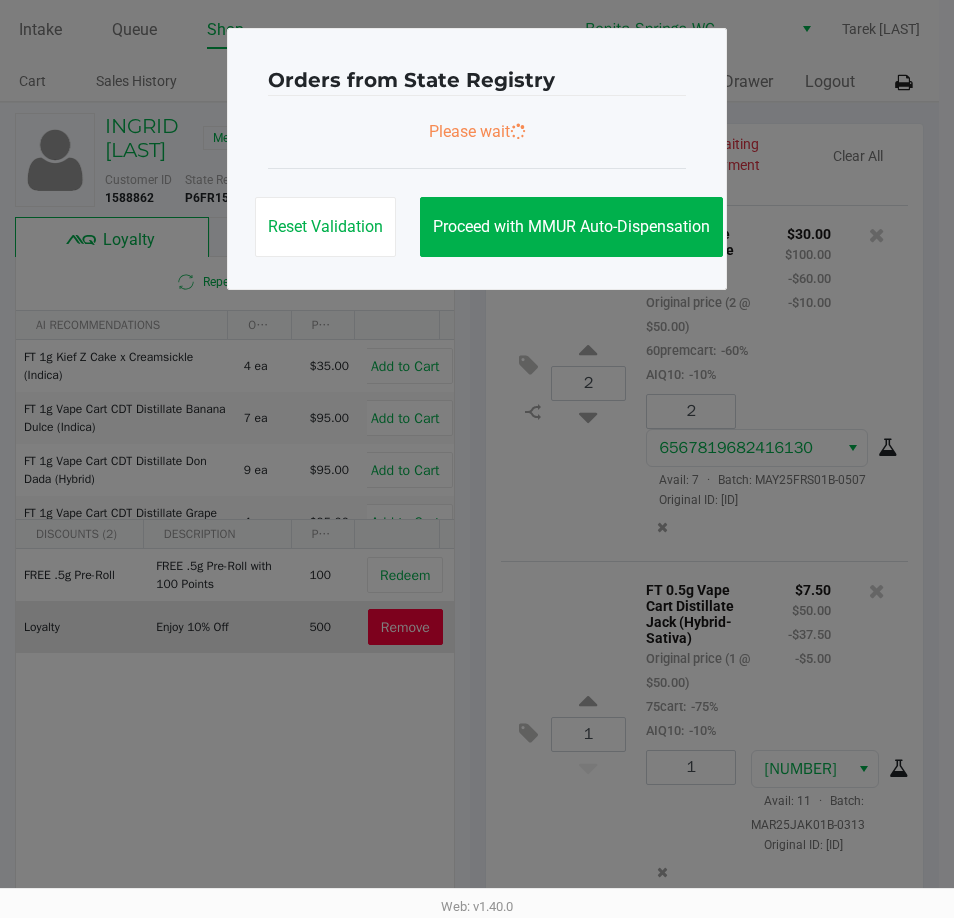 scroll, scrollTop: 0, scrollLeft: 0, axis: both 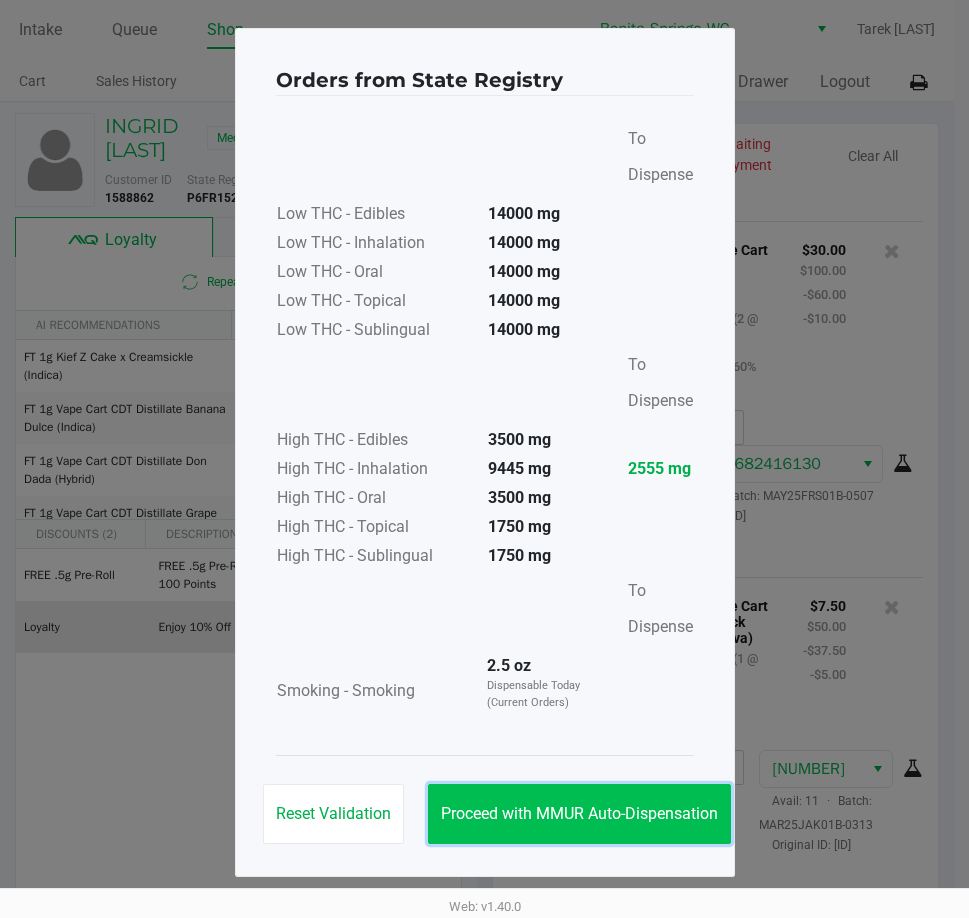click on "Proceed with MMUR Auto-Dispensation" 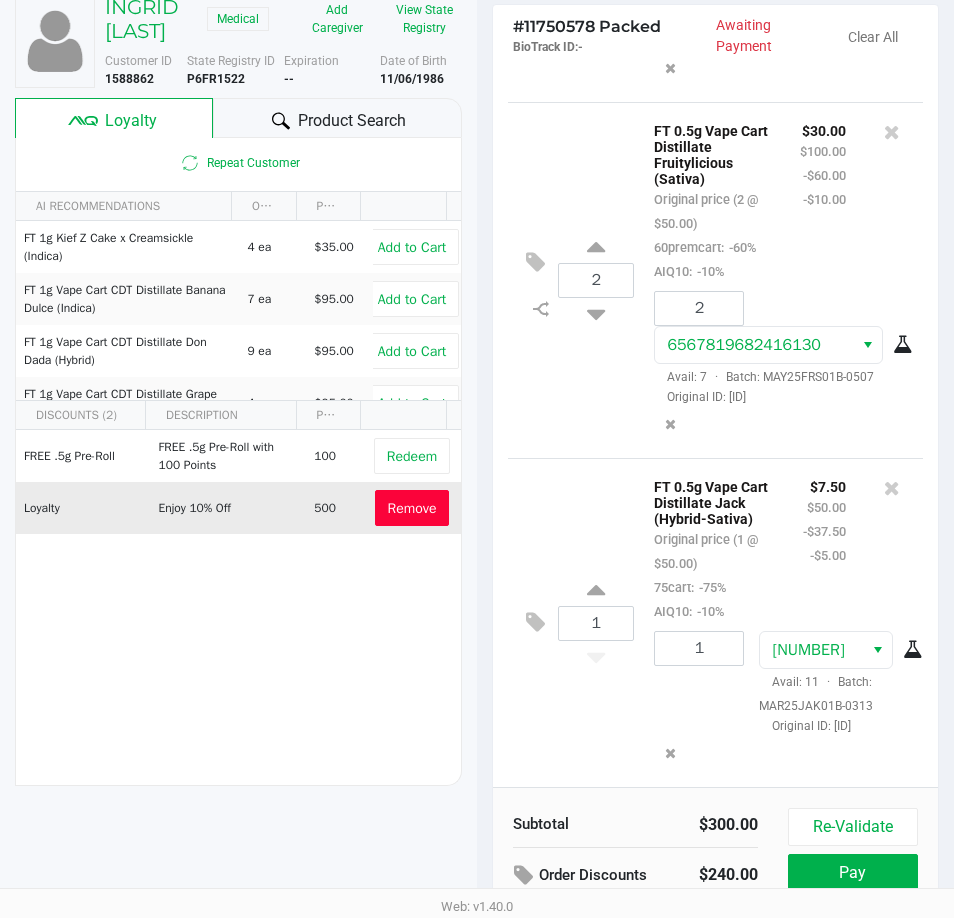 scroll, scrollTop: 254, scrollLeft: 0, axis: vertical 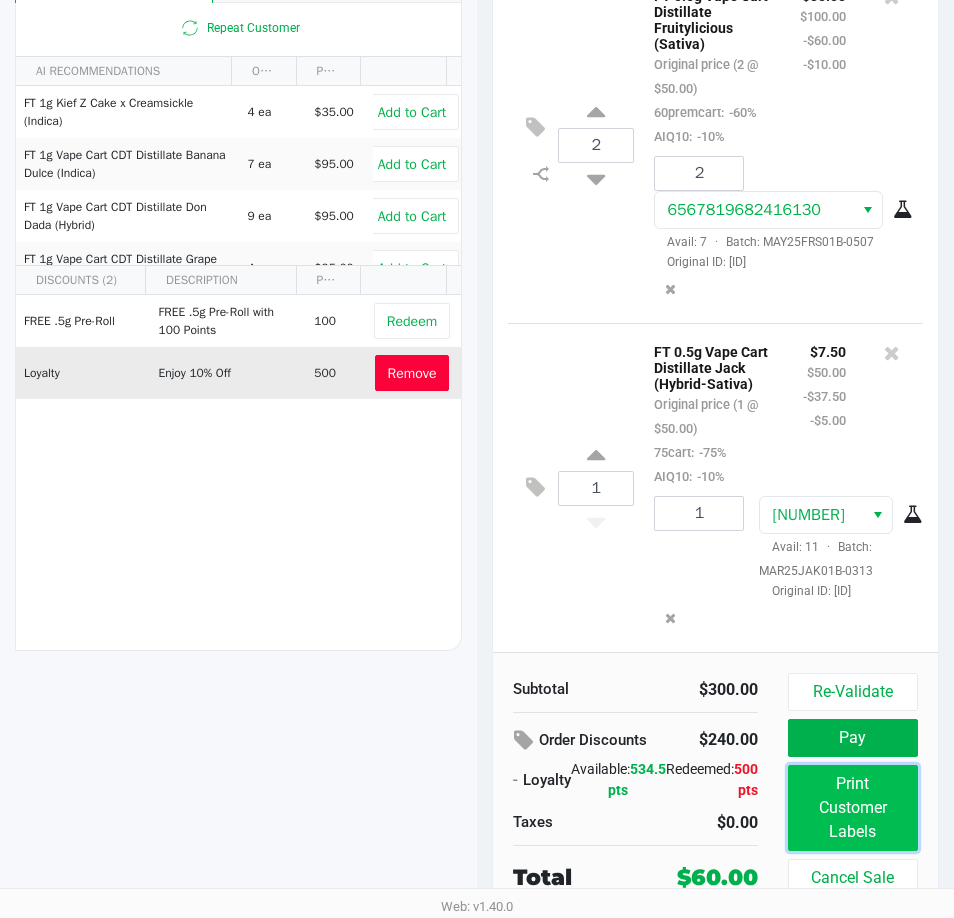 click on "Print Customer Labels" 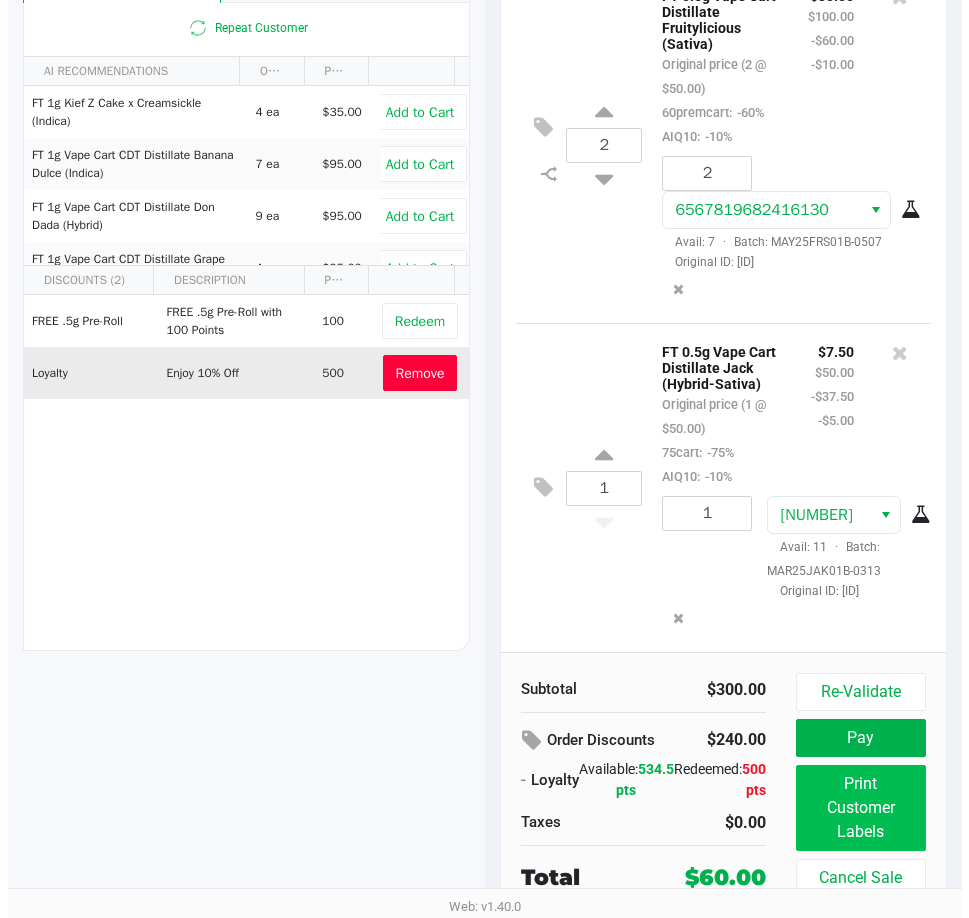 scroll, scrollTop: 0, scrollLeft: 0, axis: both 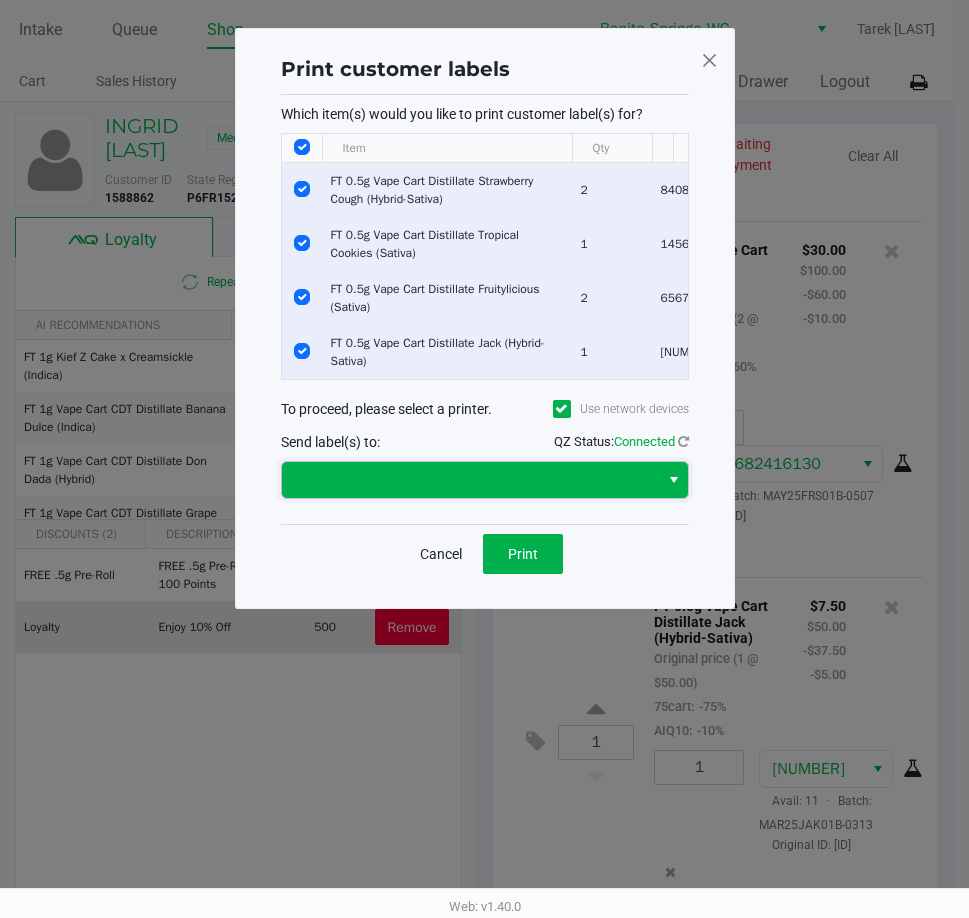 click at bounding box center [470, 480] 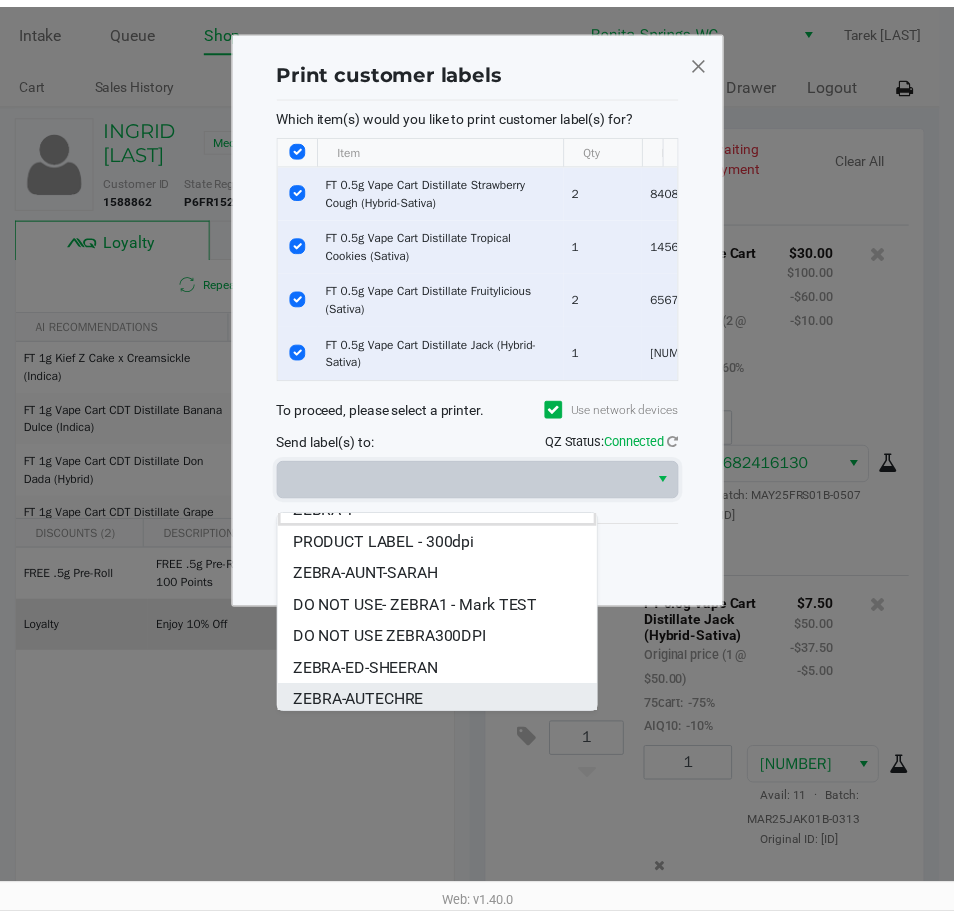 scroll, scrollTop: 24, scrollLeft: 0, axis: vertical 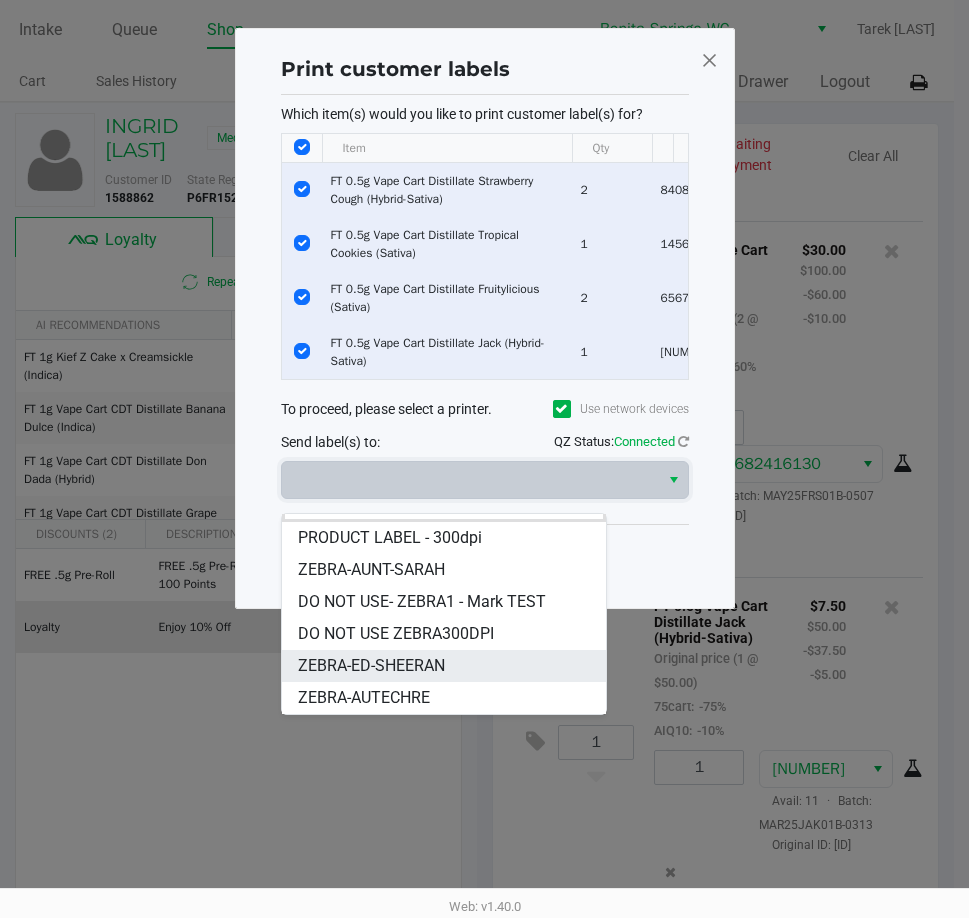 click on "ZEBRA-ED-SHEERAN" at bounding box center (371, 666) 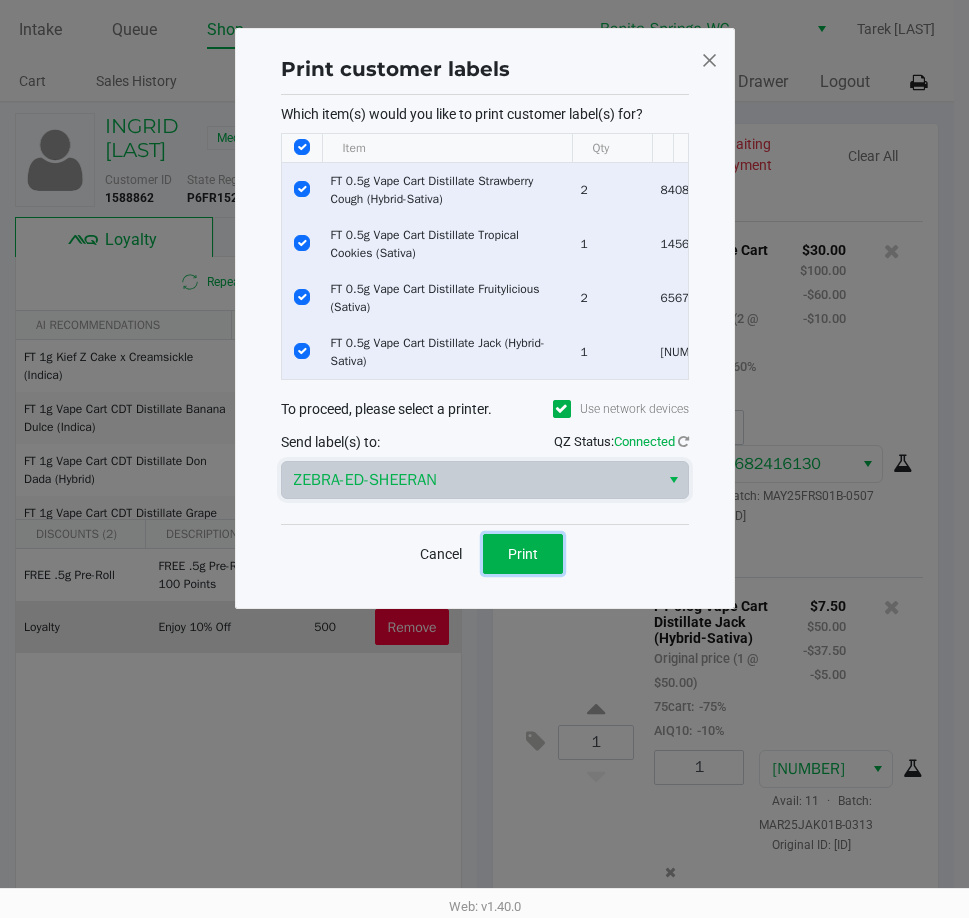 click on "Print" 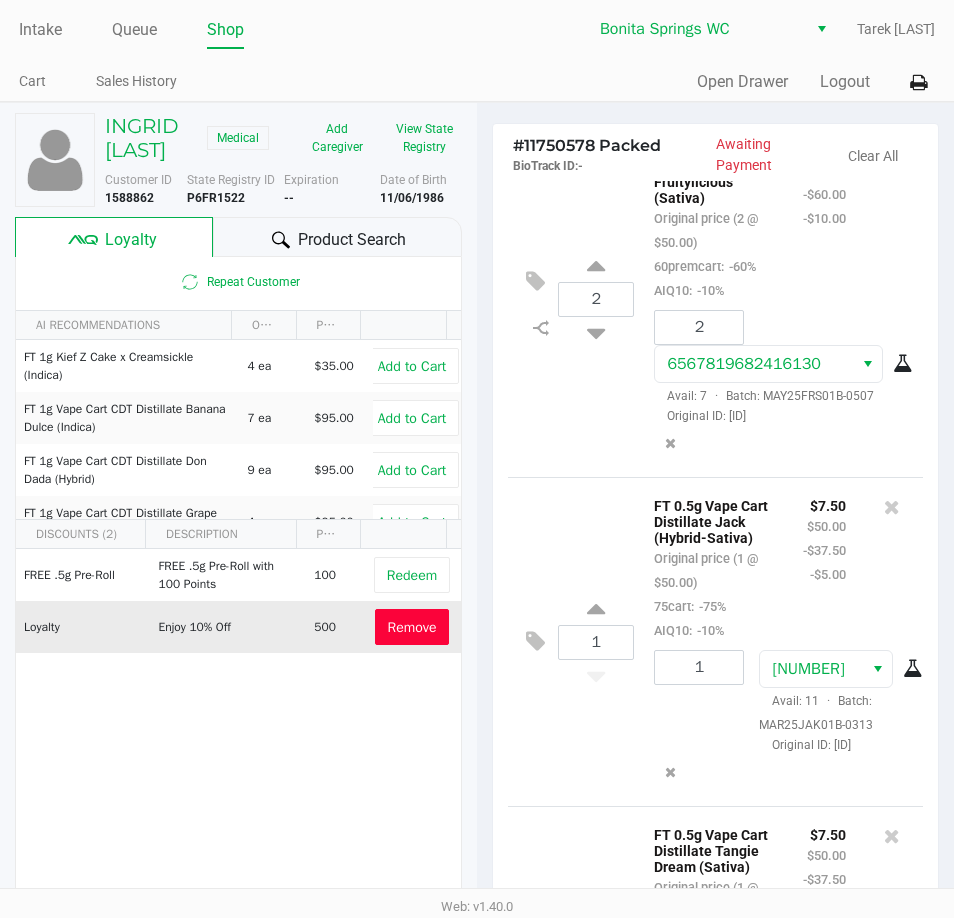 scroll, scrollTop: 1116, scrollLeft: 0, axis: vertical 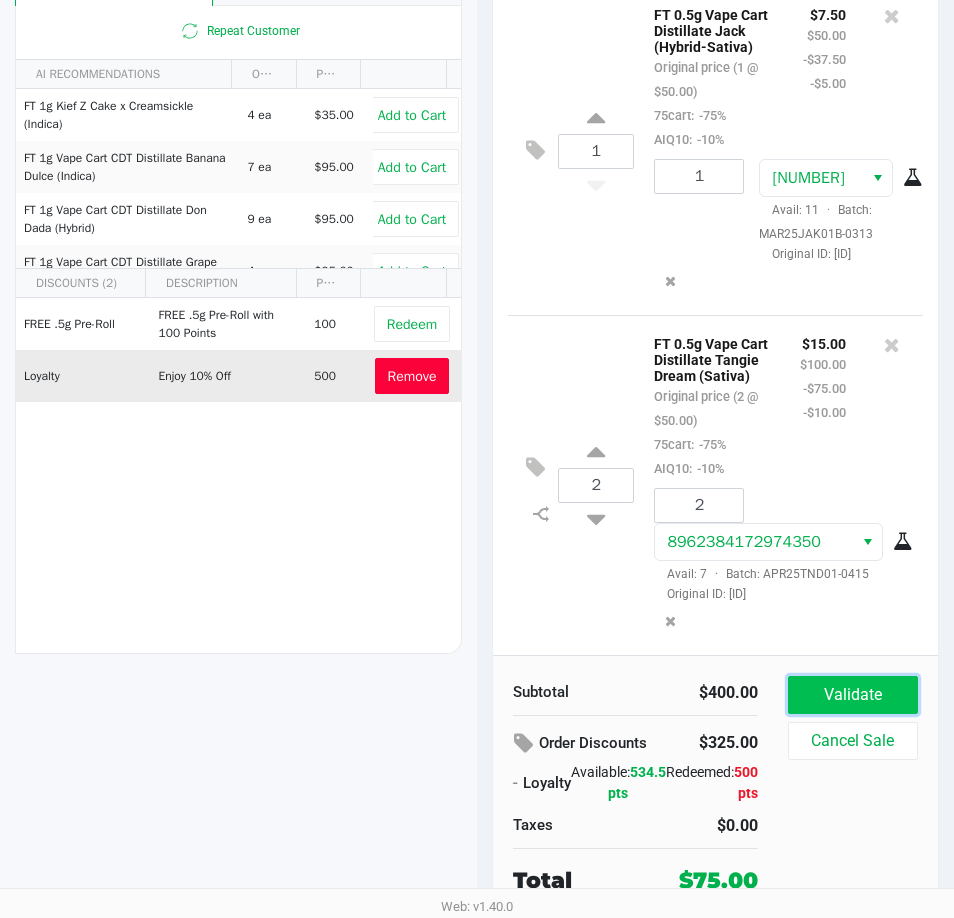click on "Validate" 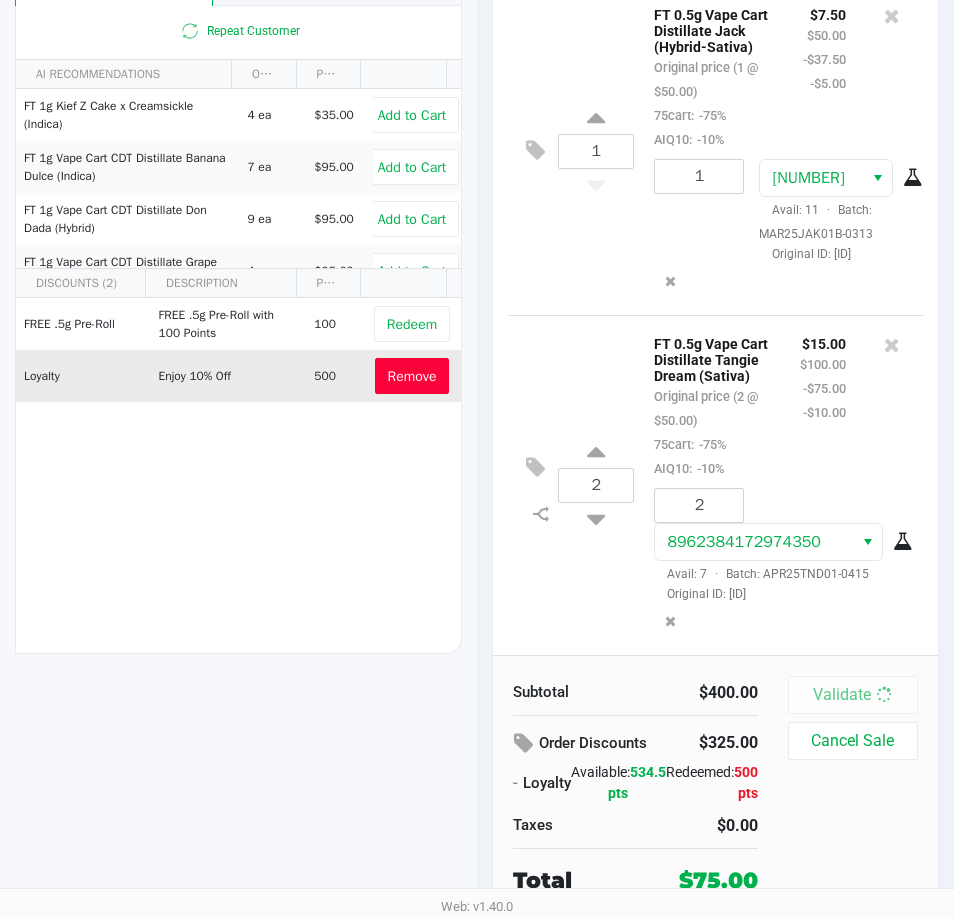 scroll, scrollTop: 0, scrollLeft: 0, axis: both 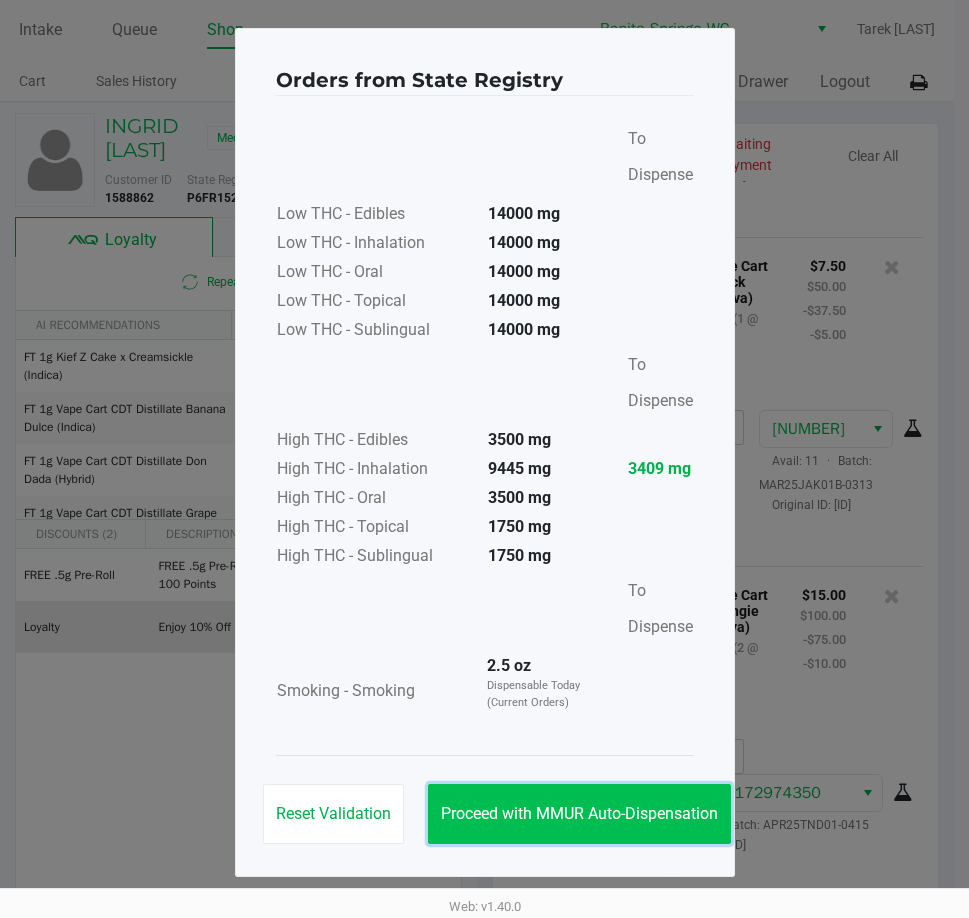 click on "Proceed with MMUR Auto-Dispensation" 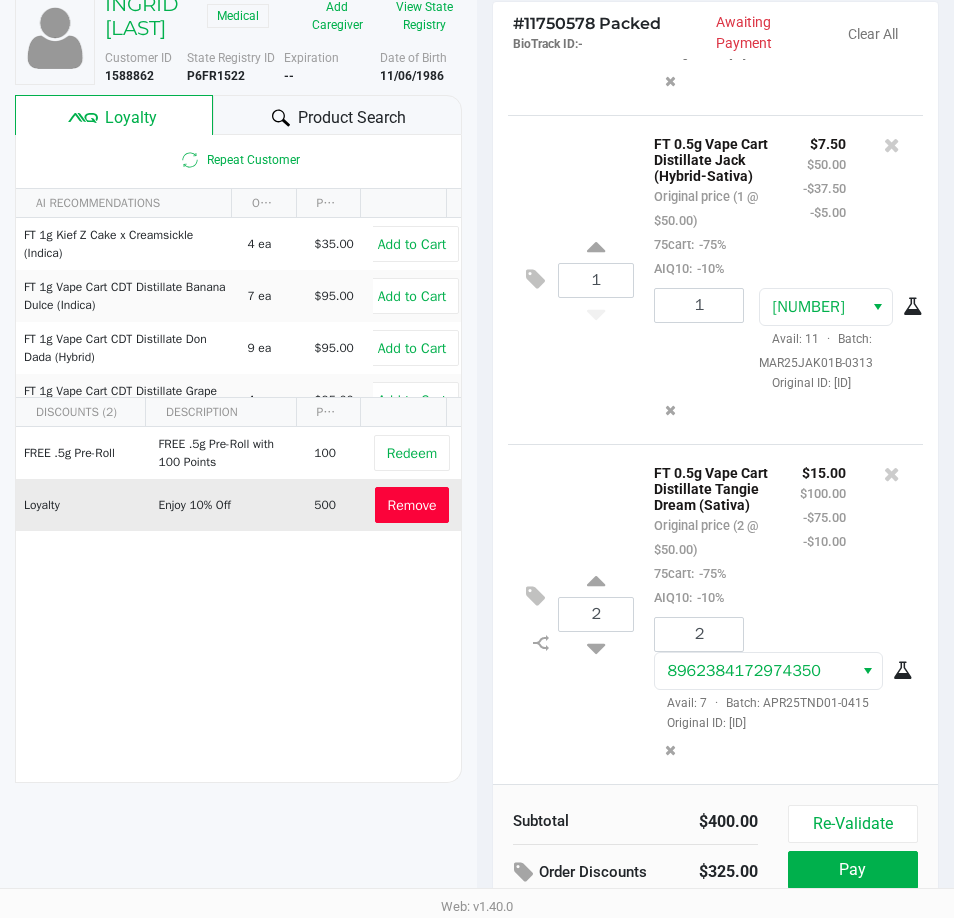 scroll, scrollTop: 254, scrollLeft: 0, axis: vertical 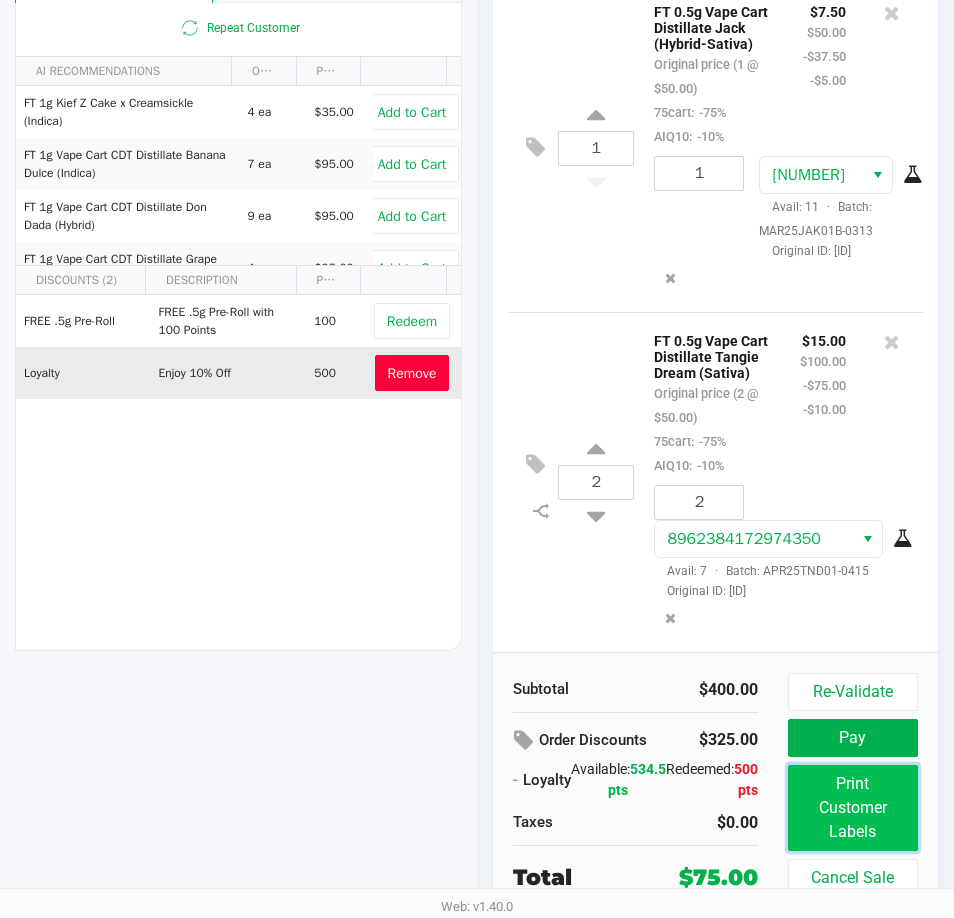 click on "Print Customer Labels" 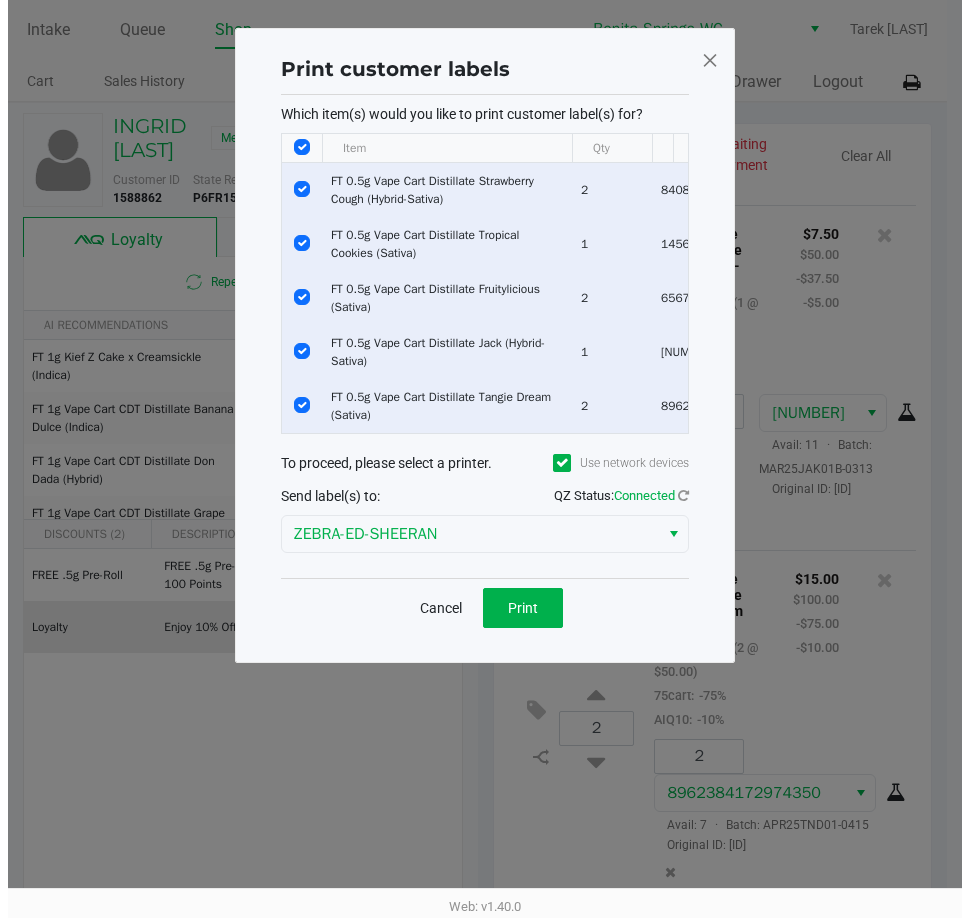 scroll, scrollTop: 0, scrollLeft: 0, axis: both 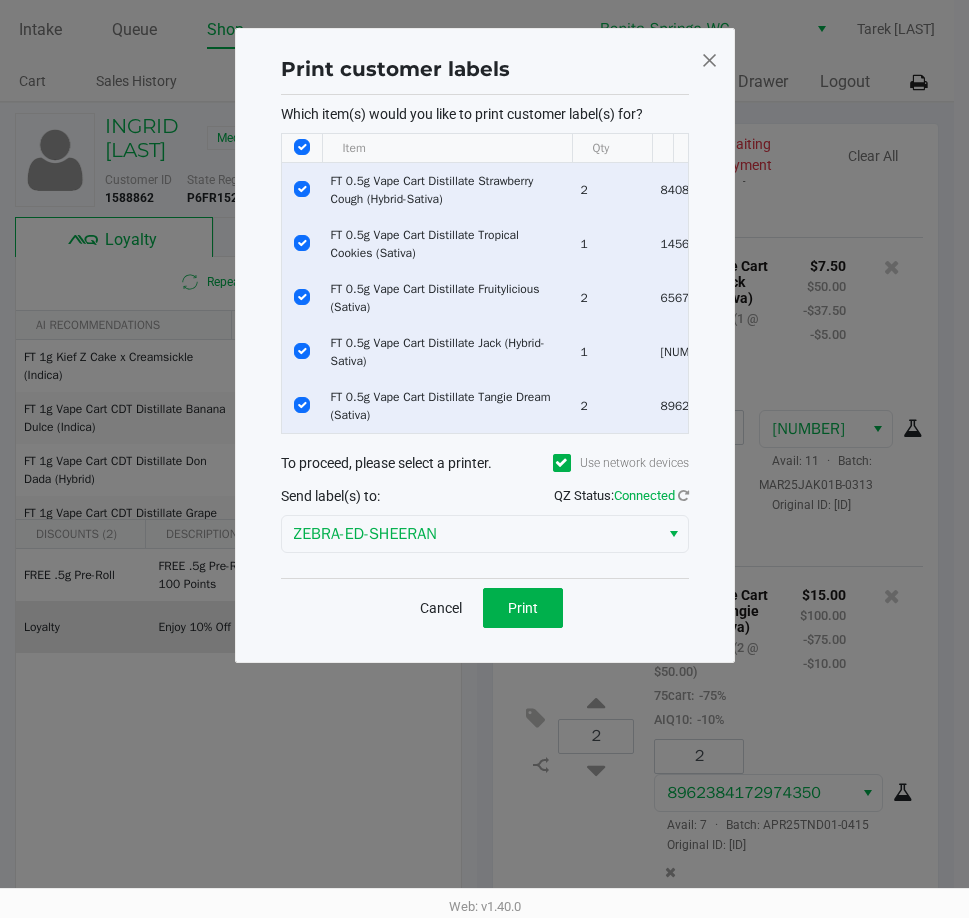 click 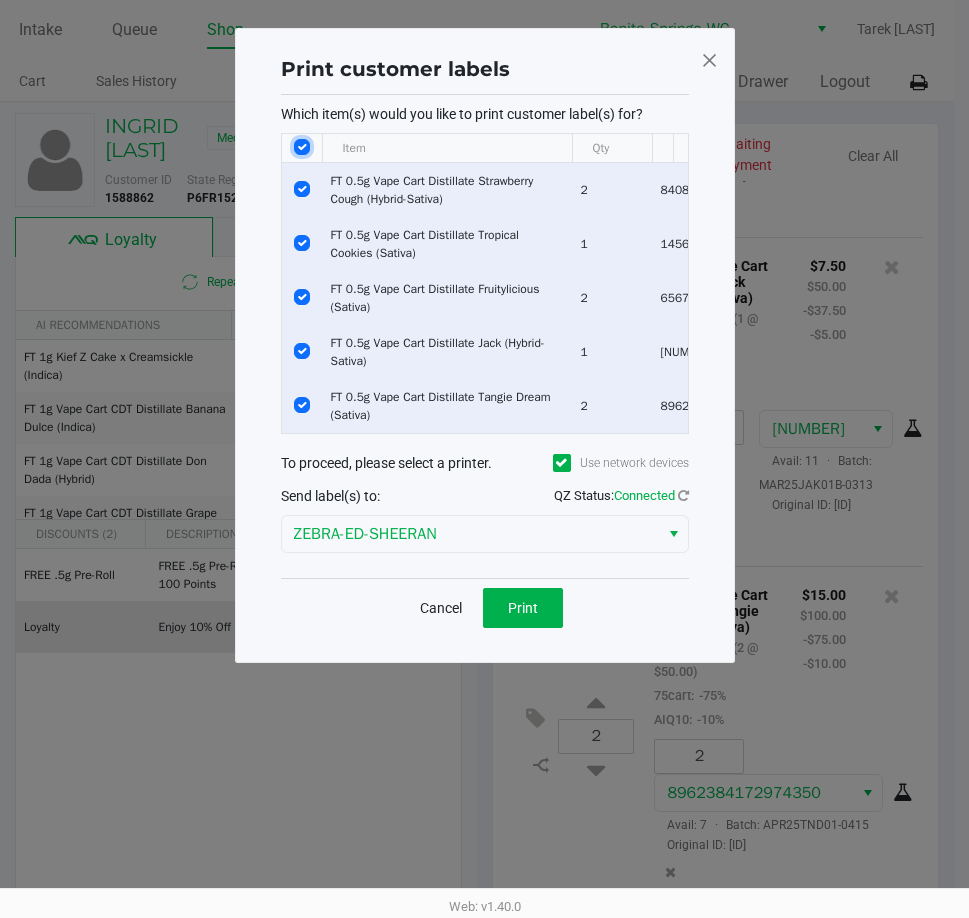 click 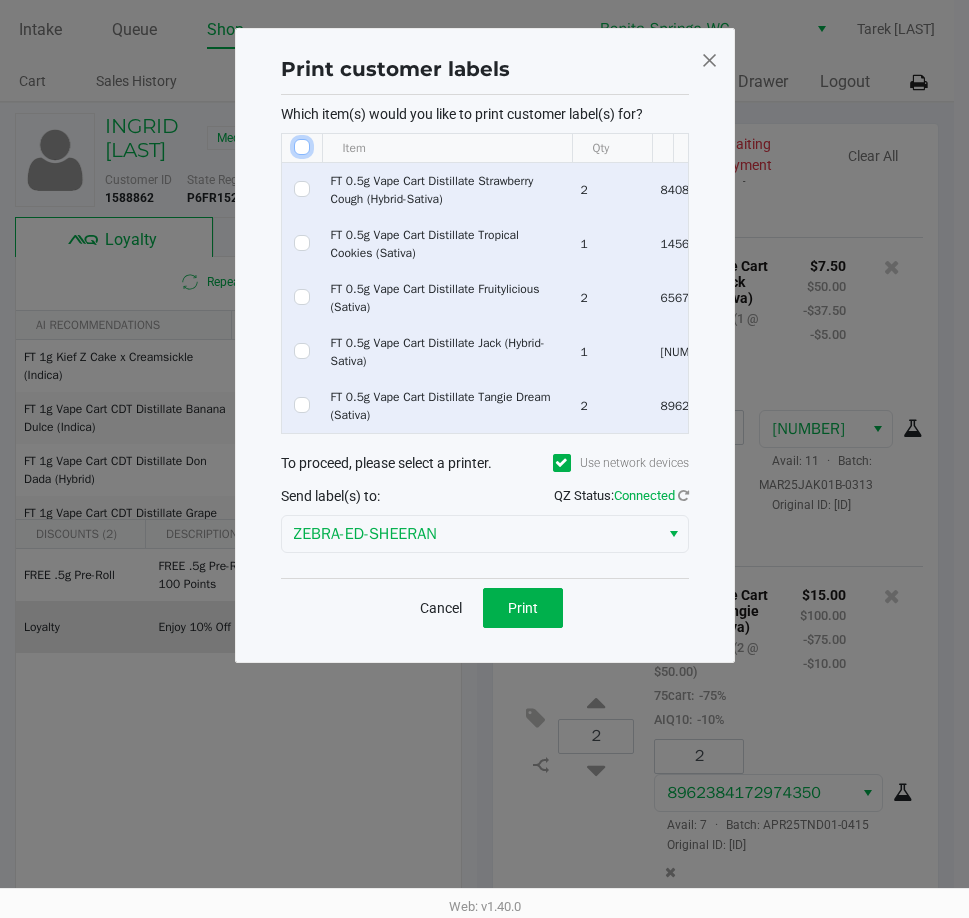 checkbox on "false" 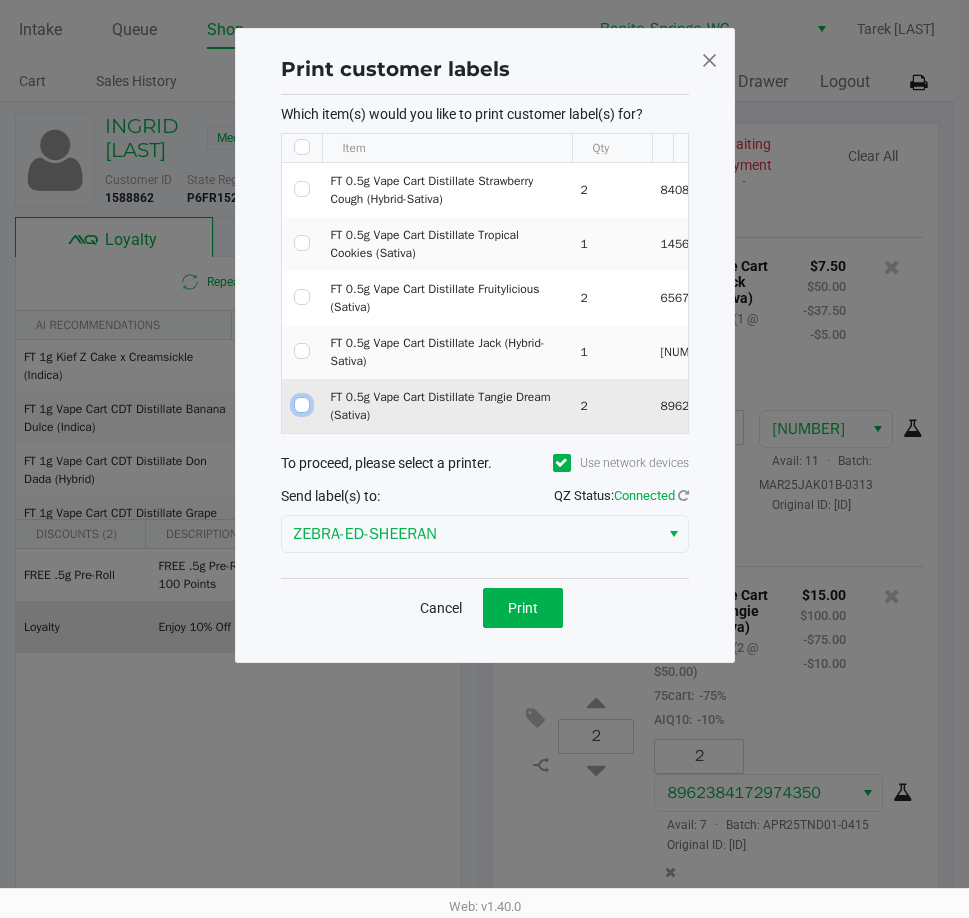 click at bounding box center (302, 405) 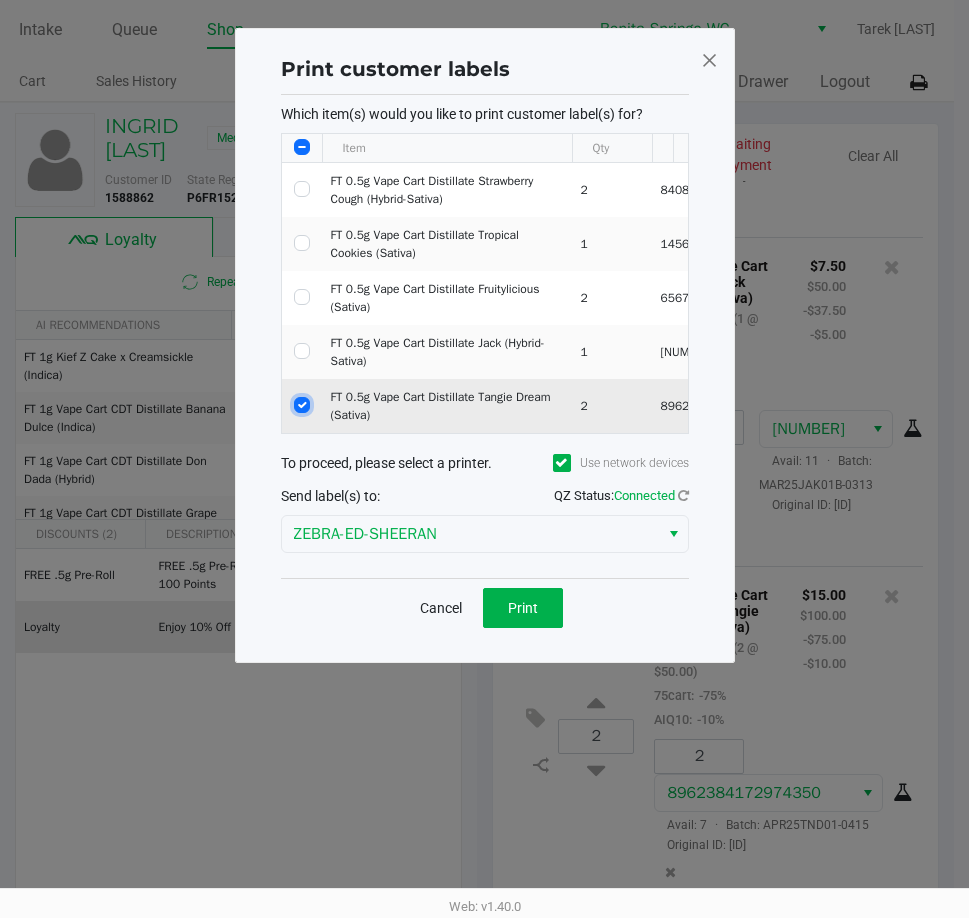 checkbox on "true" 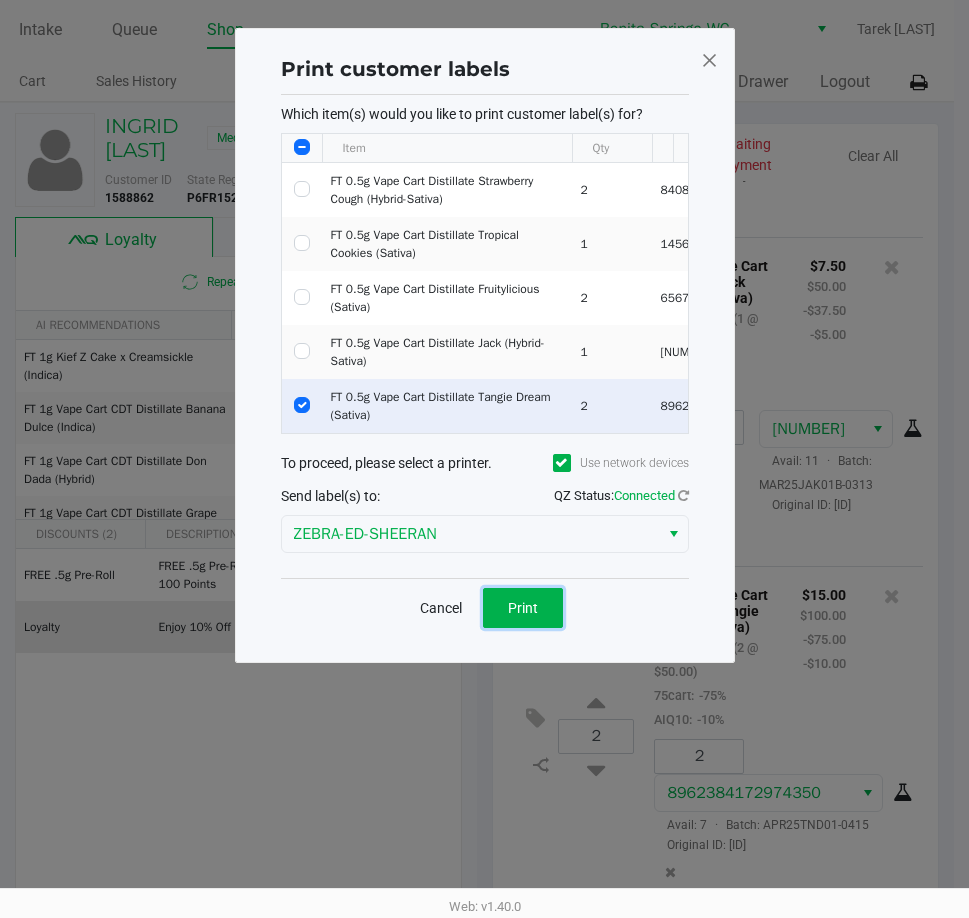 click on "Print" 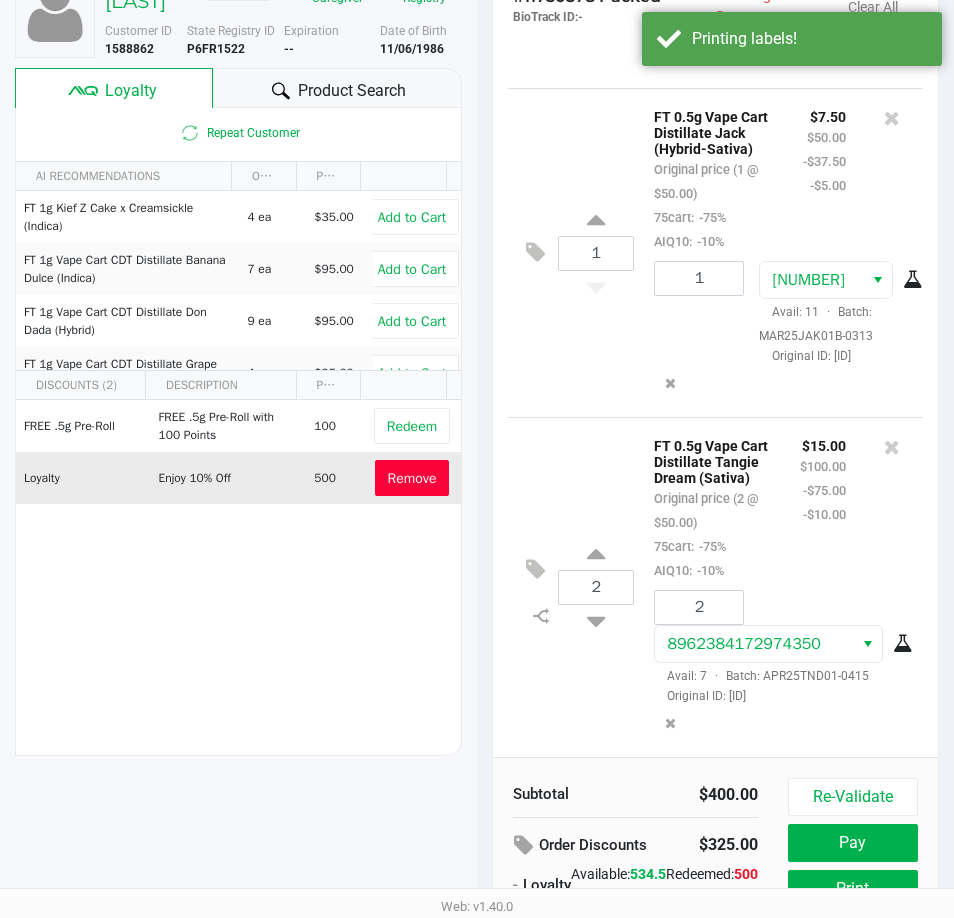 scroll, scrollTop: 254, scrollLeft: 0, axis: vertical 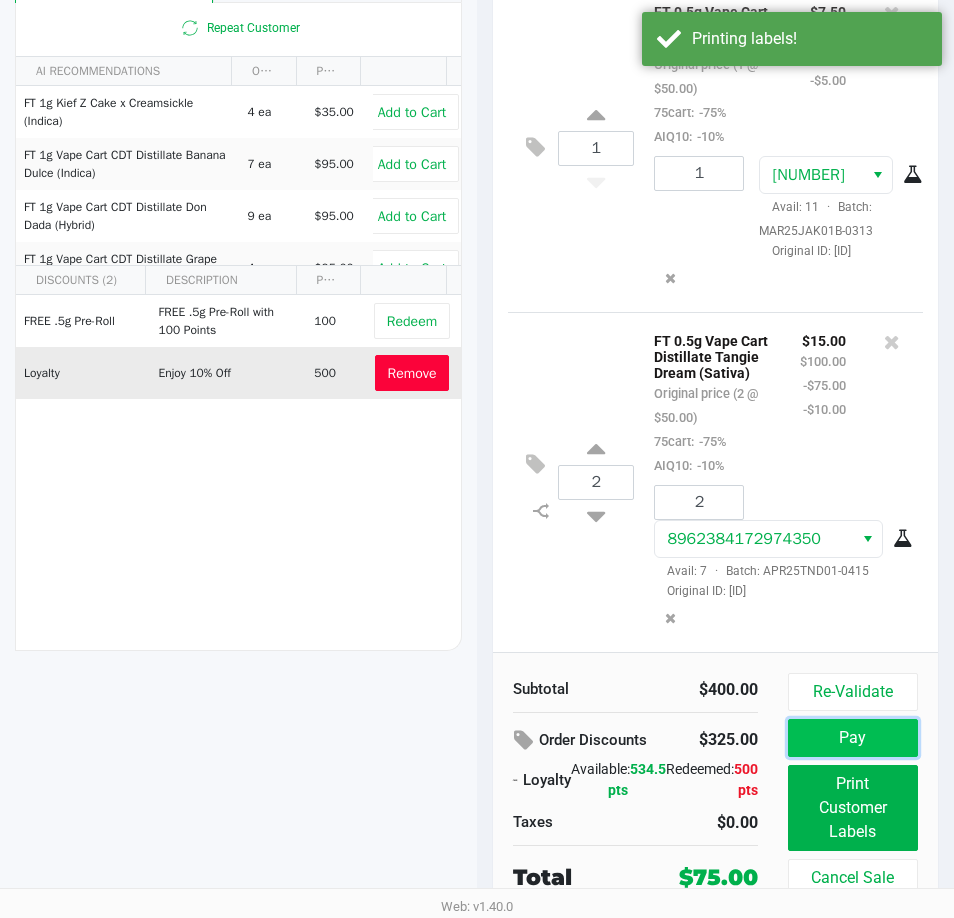 click on "Pay" 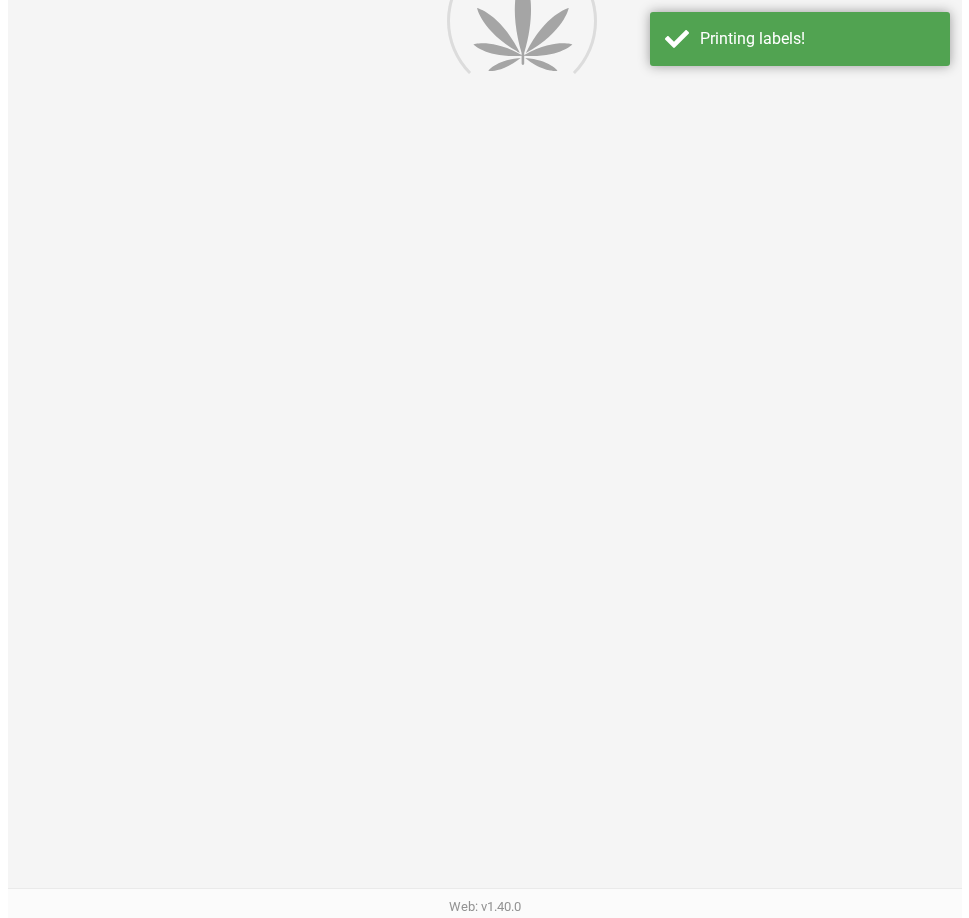 scroll, scrollTop: 0, scrollLeft: 0, axis: both 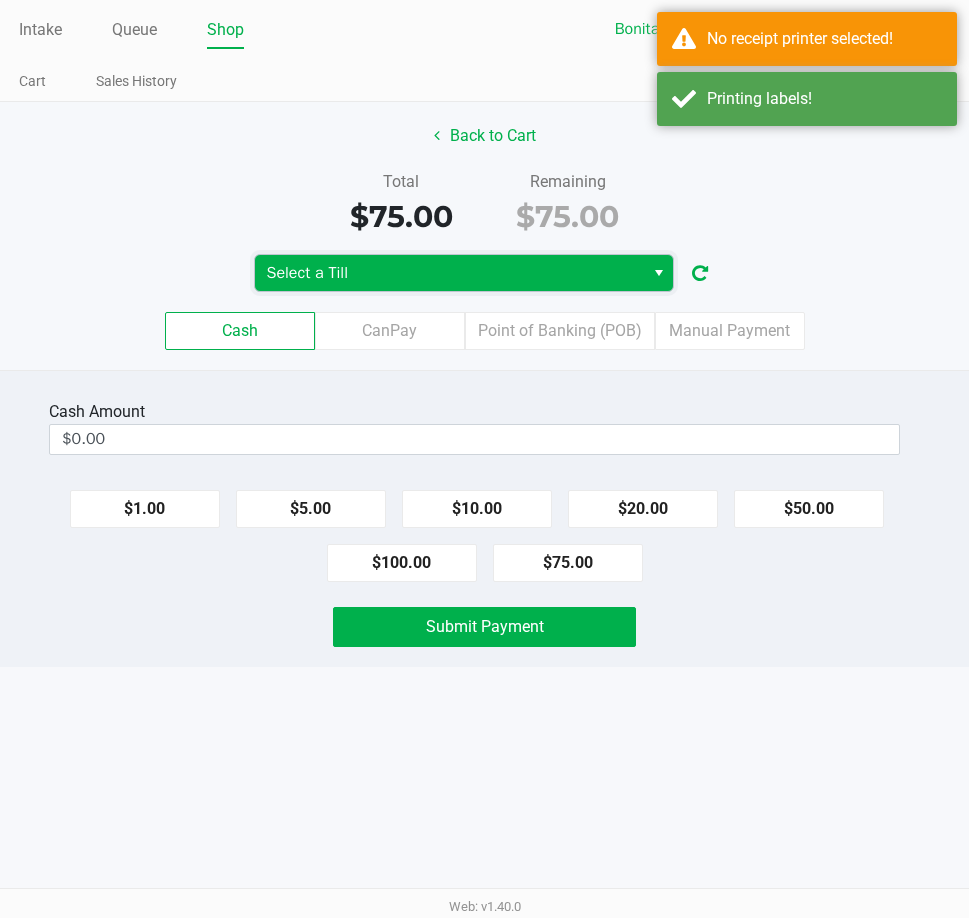 click on "Select a Till" at bounding box center [449, 273] 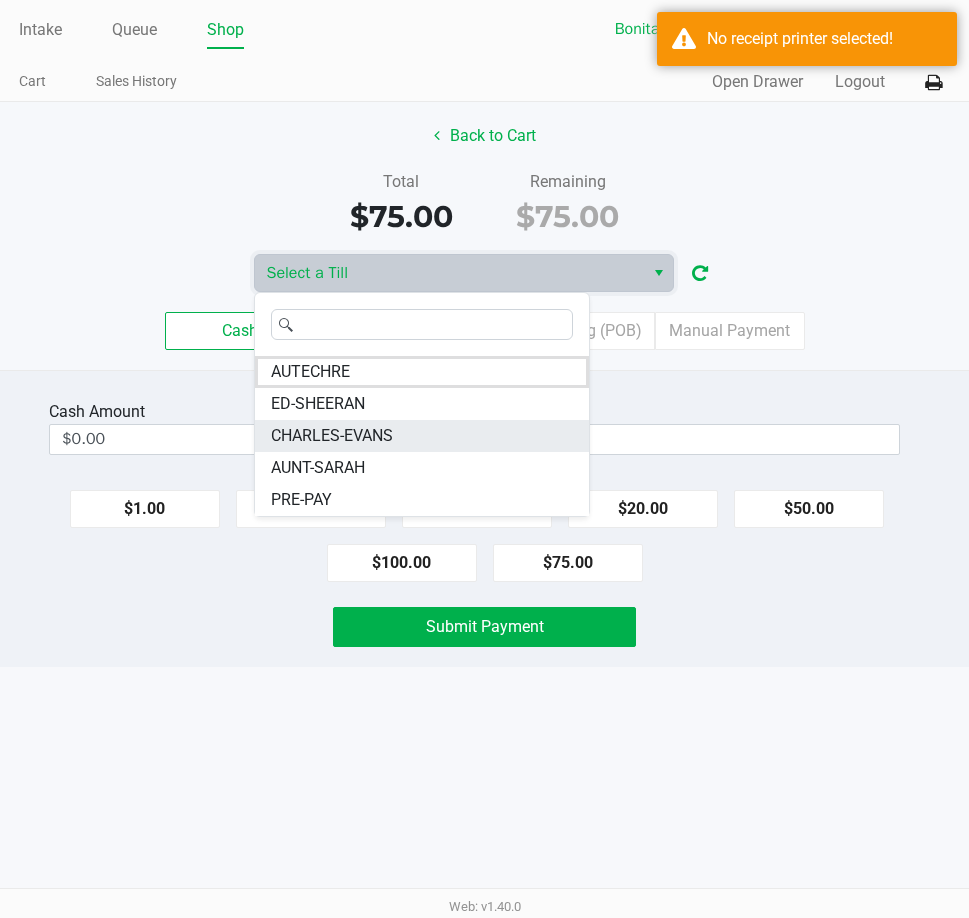 click on "CHARLES-EVANS" at bounding box center [332, 436] 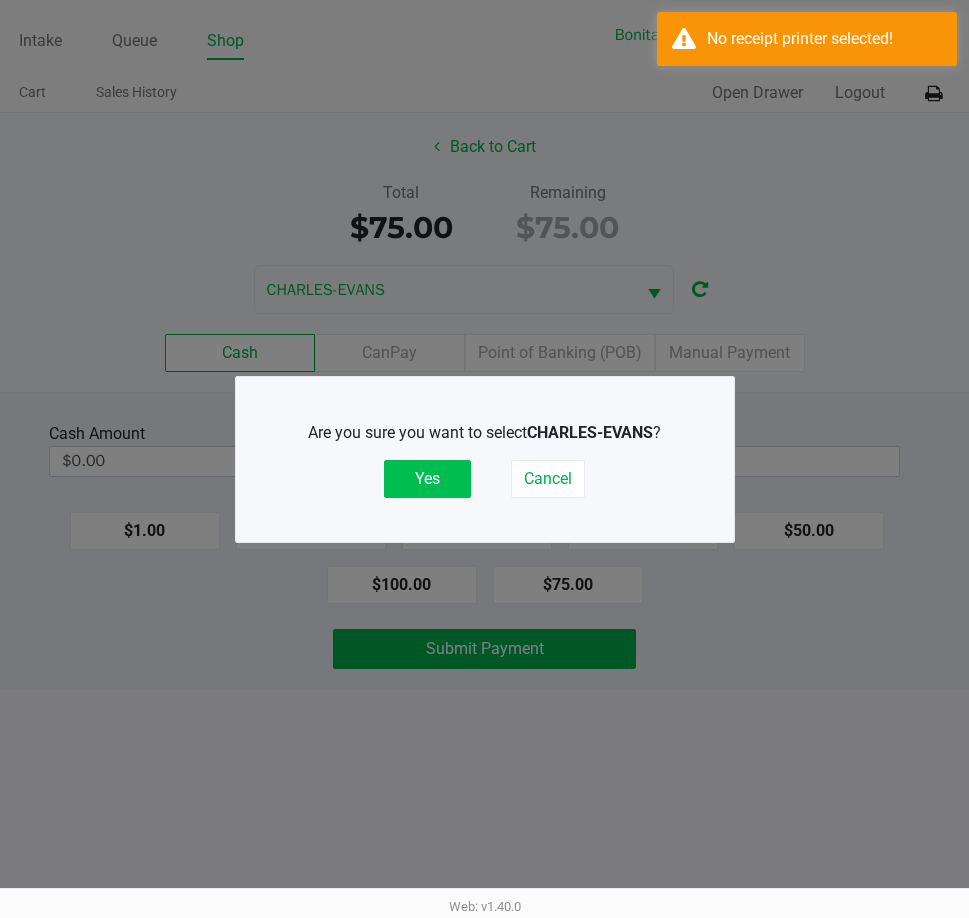 click on "Yes" 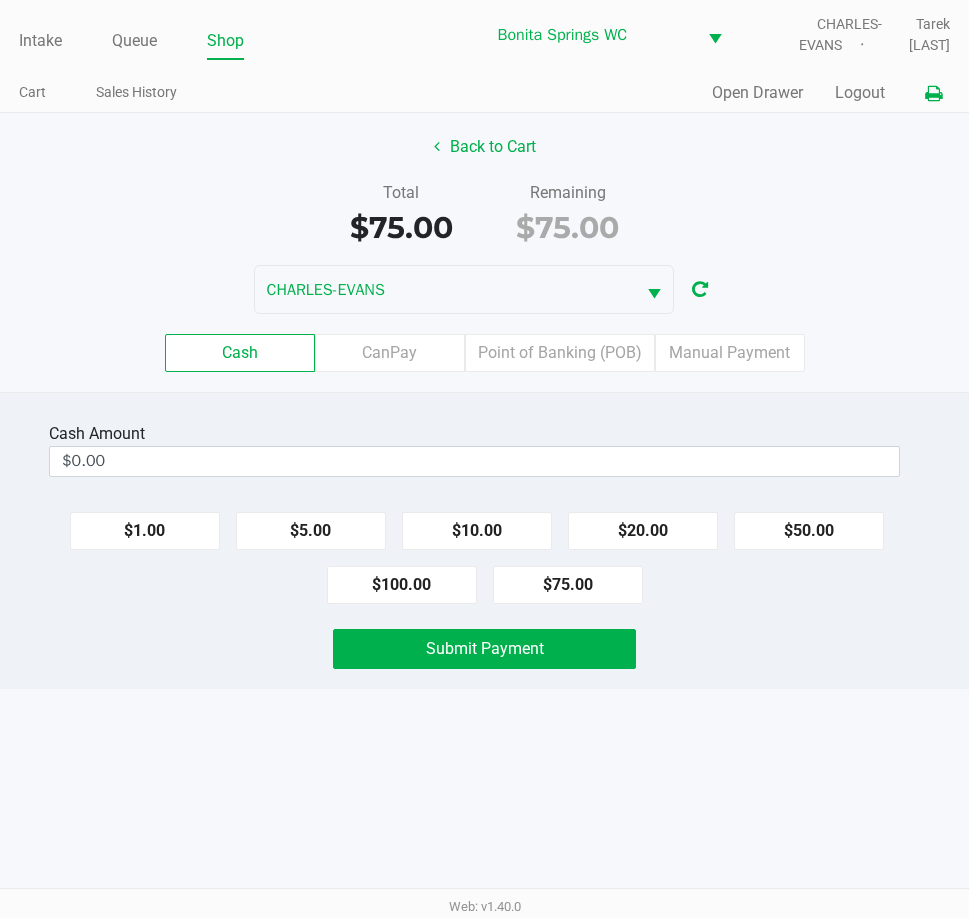 click 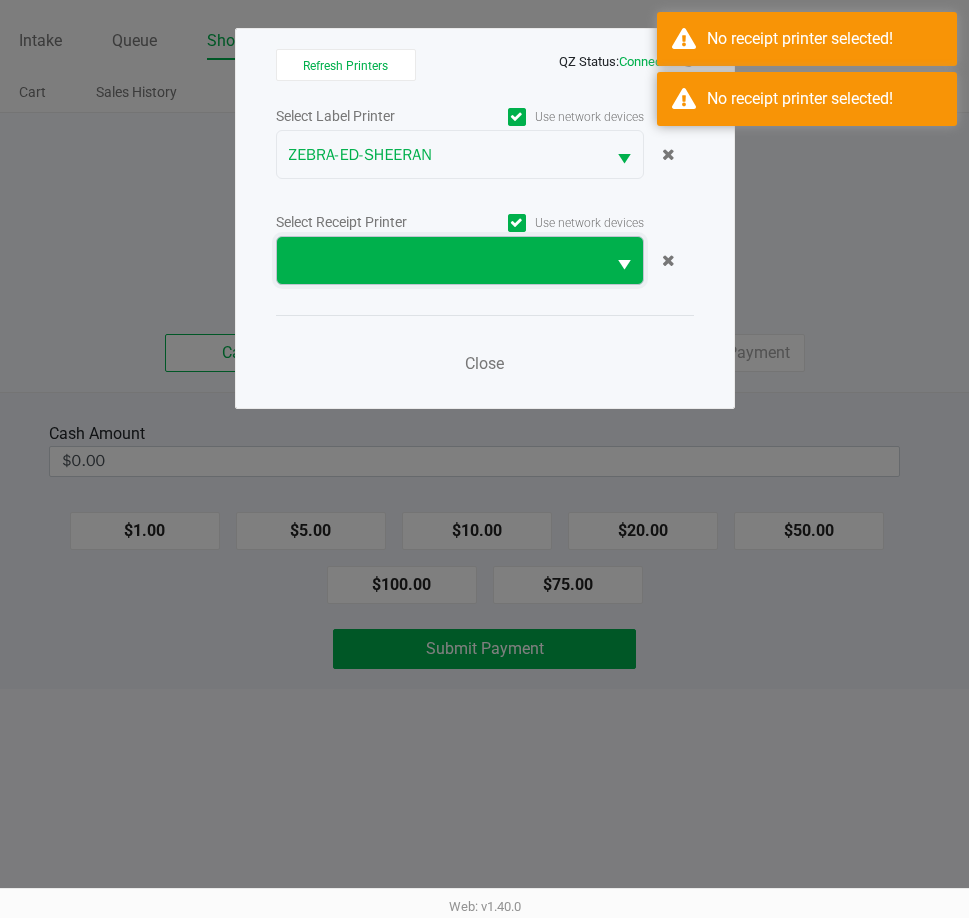 click at bounding box center [441, 260] 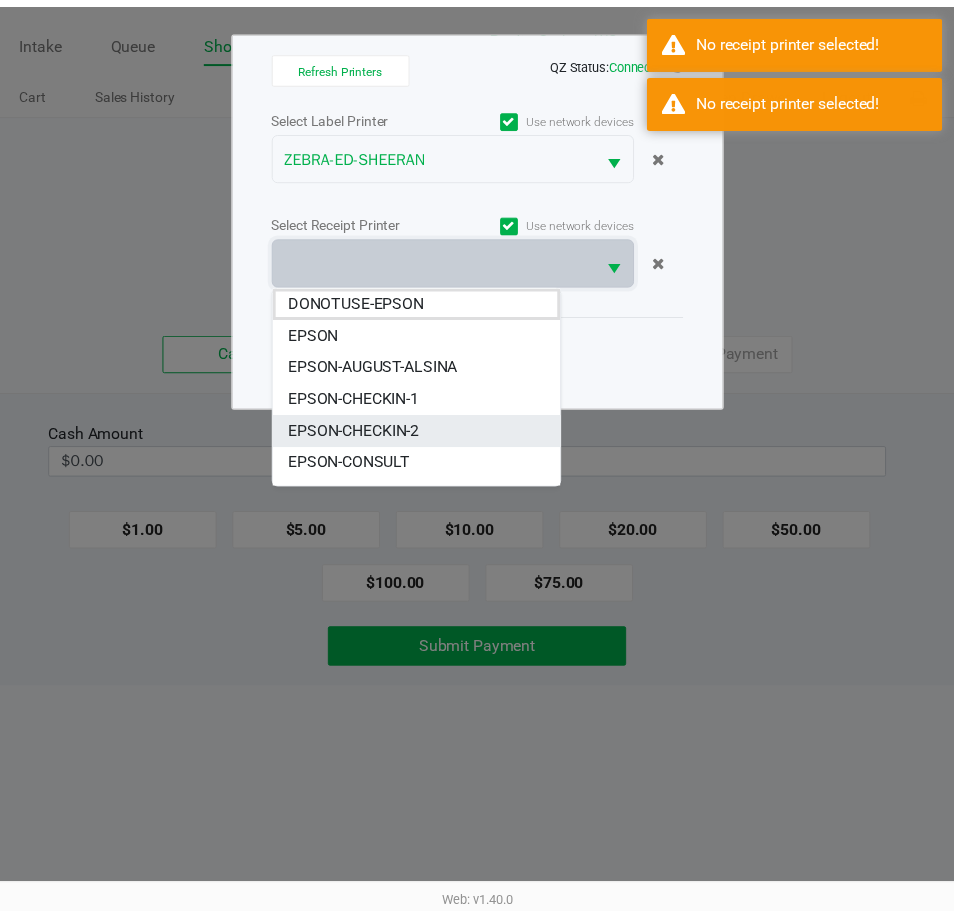 scroll, scrollTop: 184, scrollLeft: 0, axis: vertical 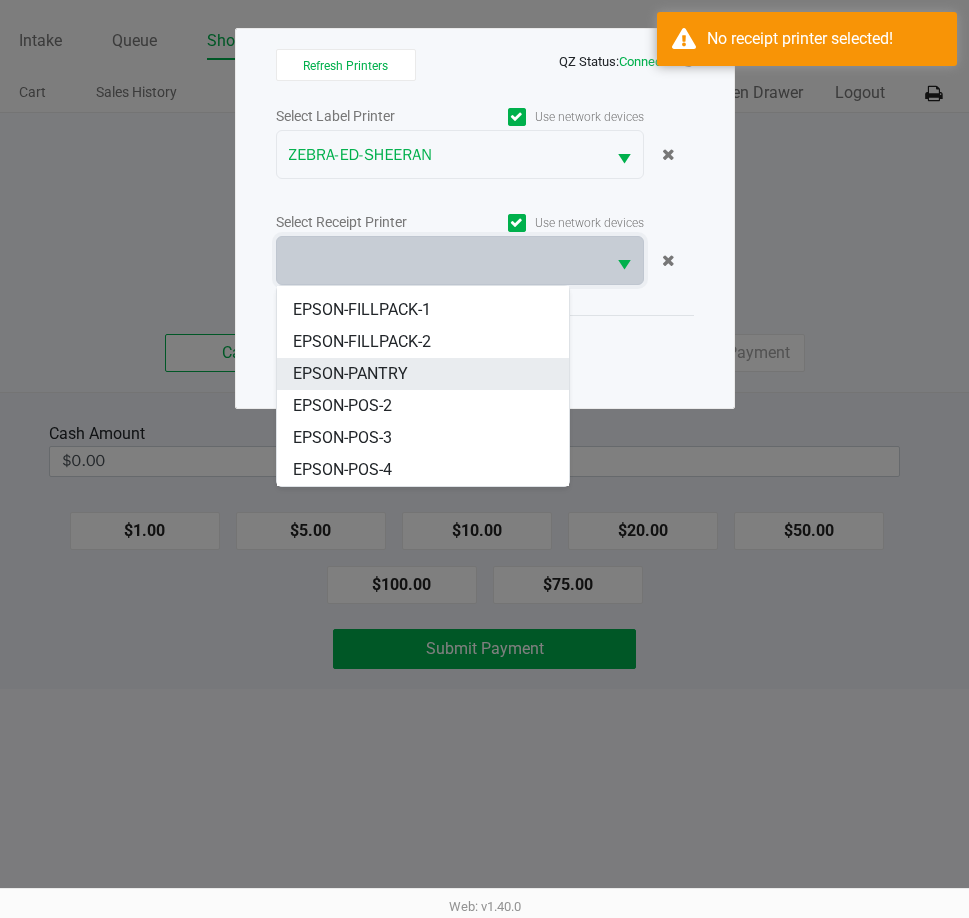 click on "EPSON-PANTRY" at bounding box center (350, 374) 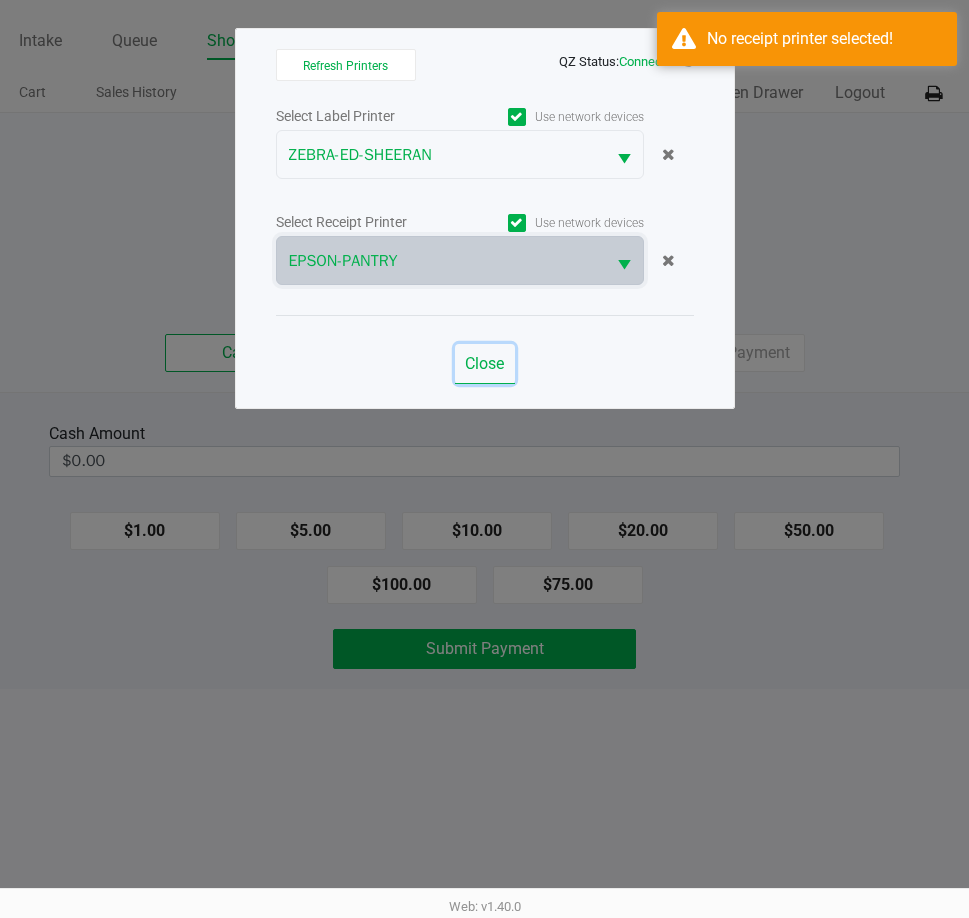 click on "Close" 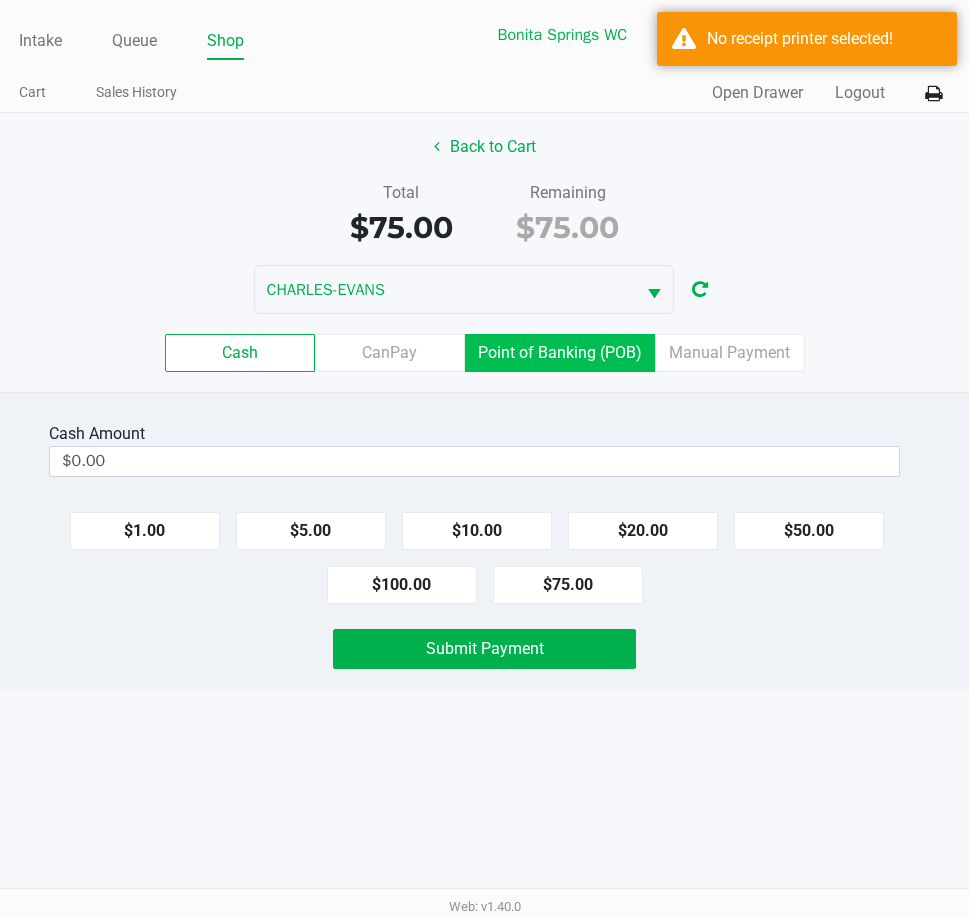 click on "Point of Banking (POB)" 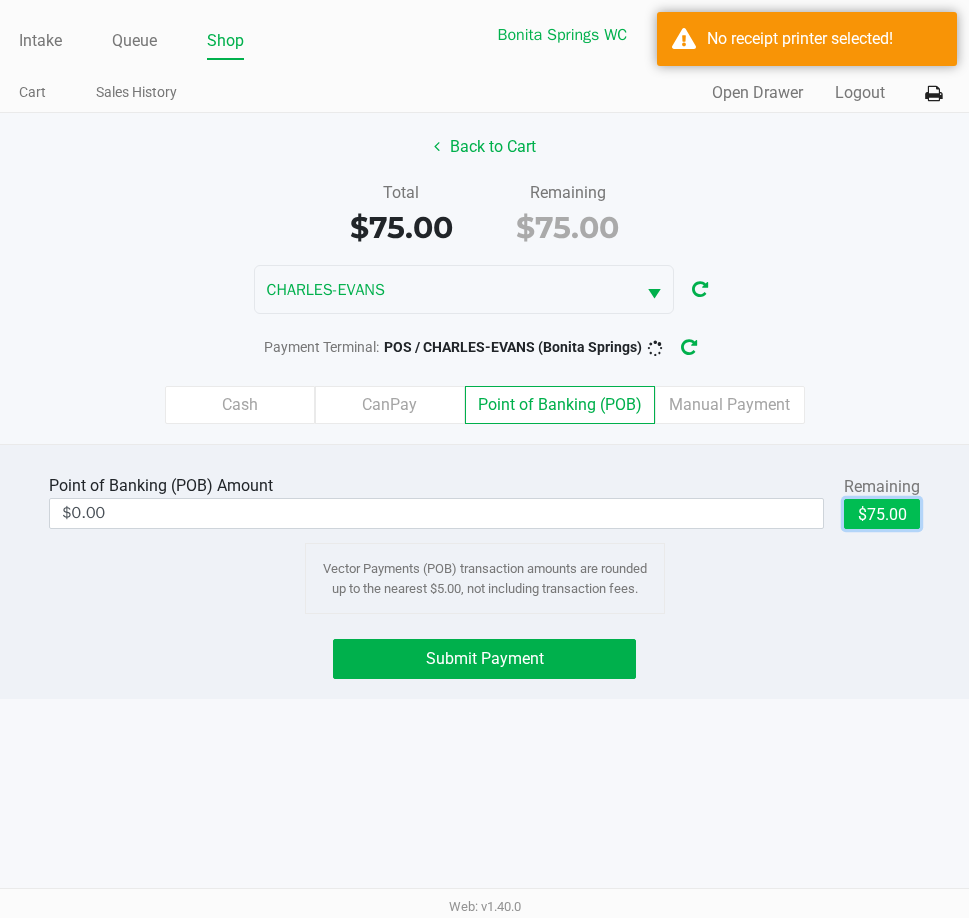 click on "$75.00" 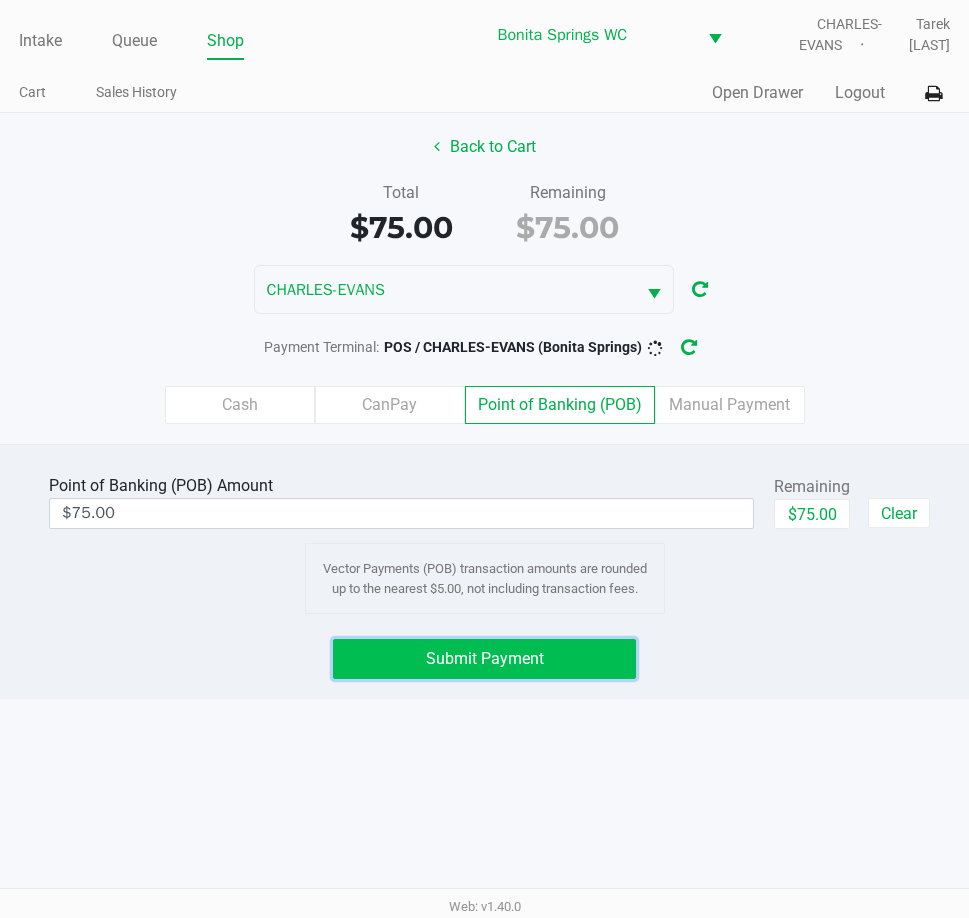 click on "Submit Payment" 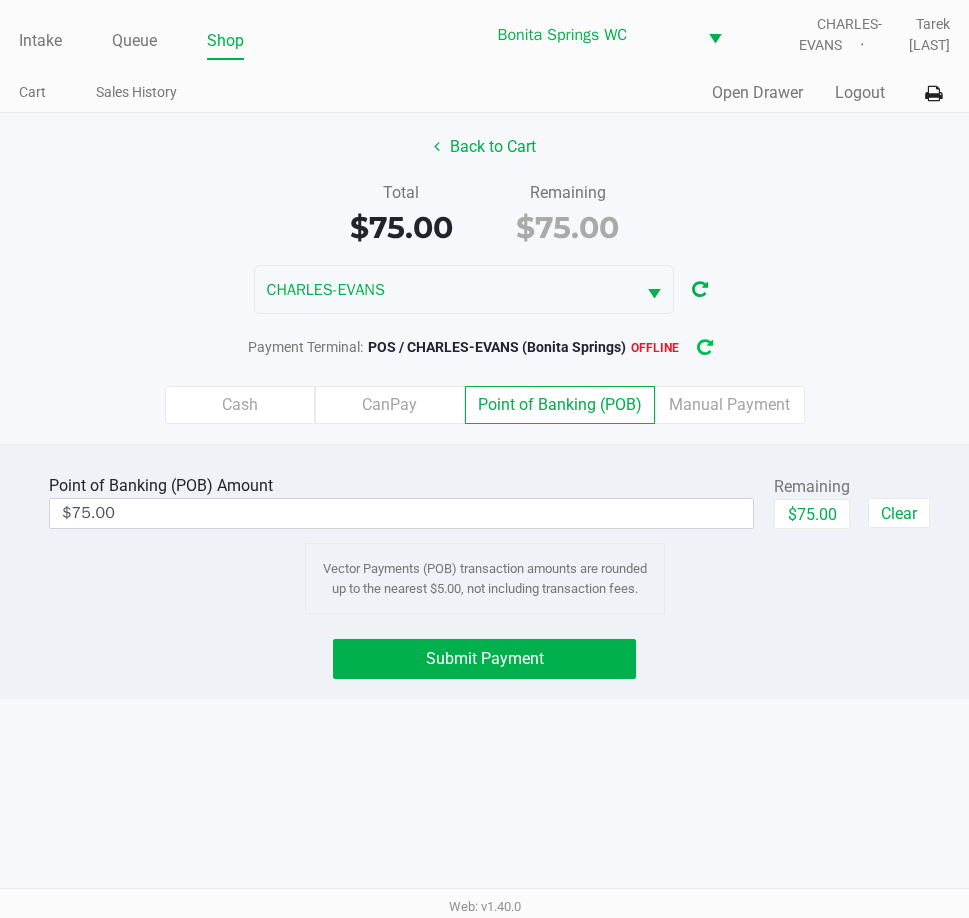 click 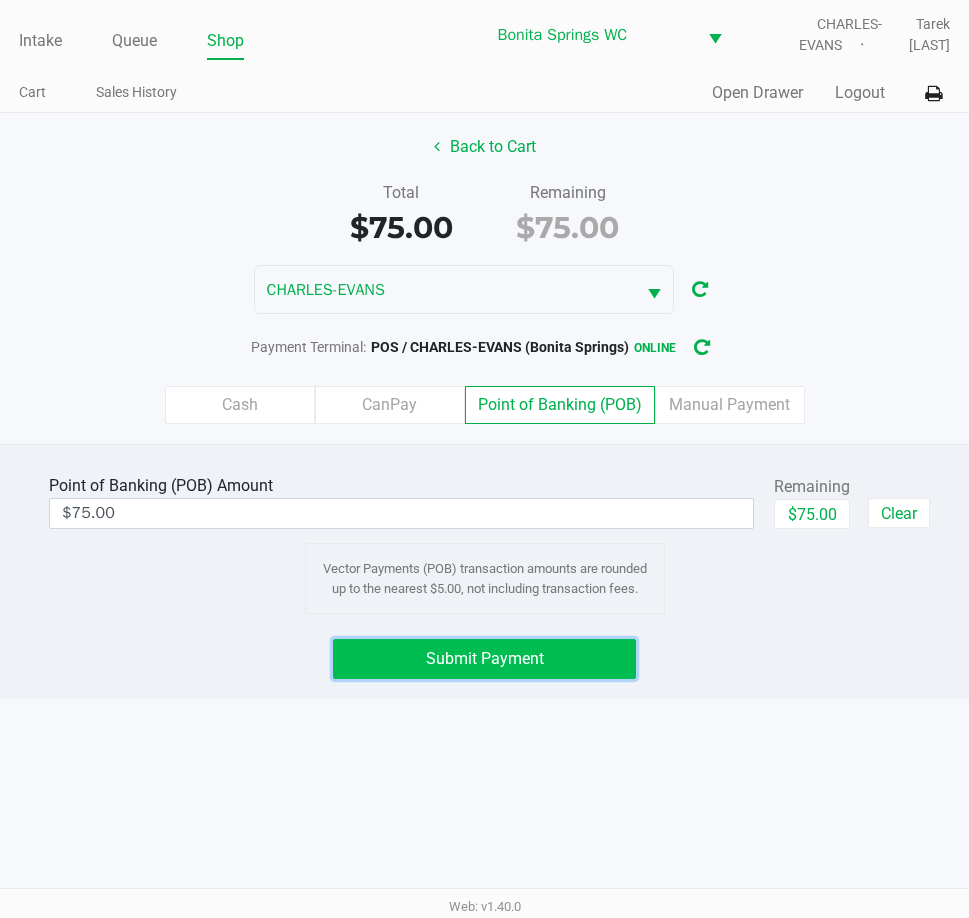 click on "Submit Payment" 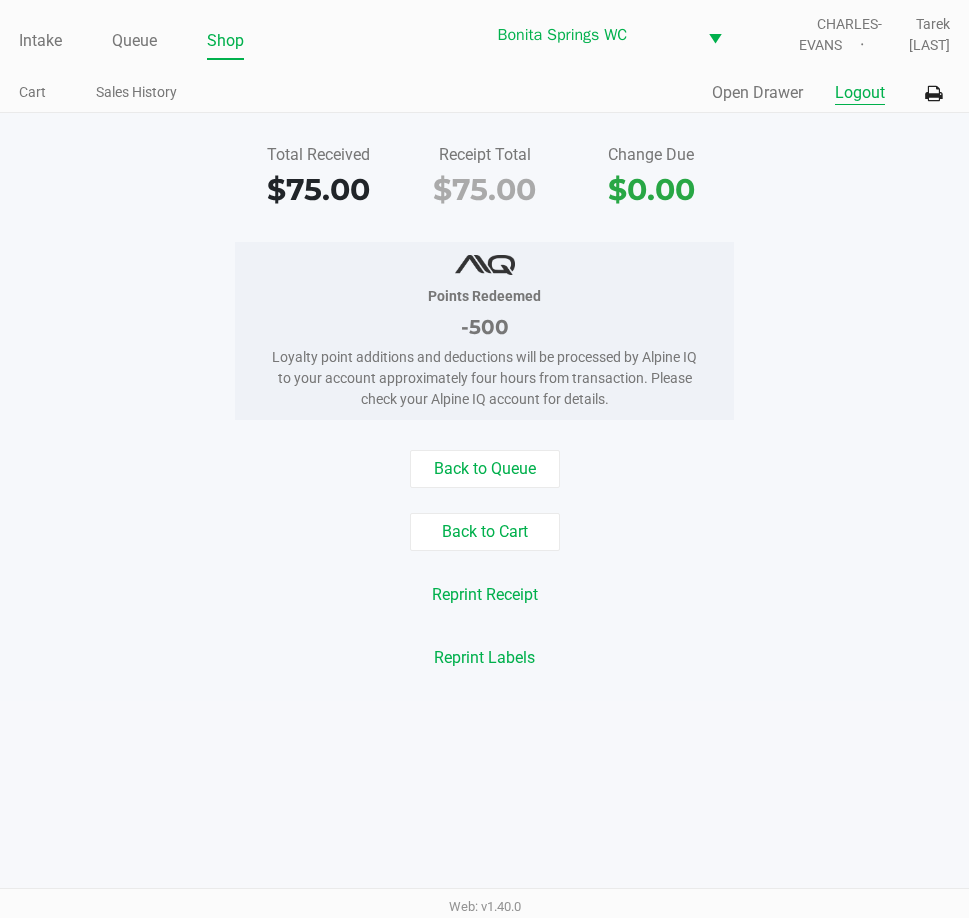 click on "Logout" 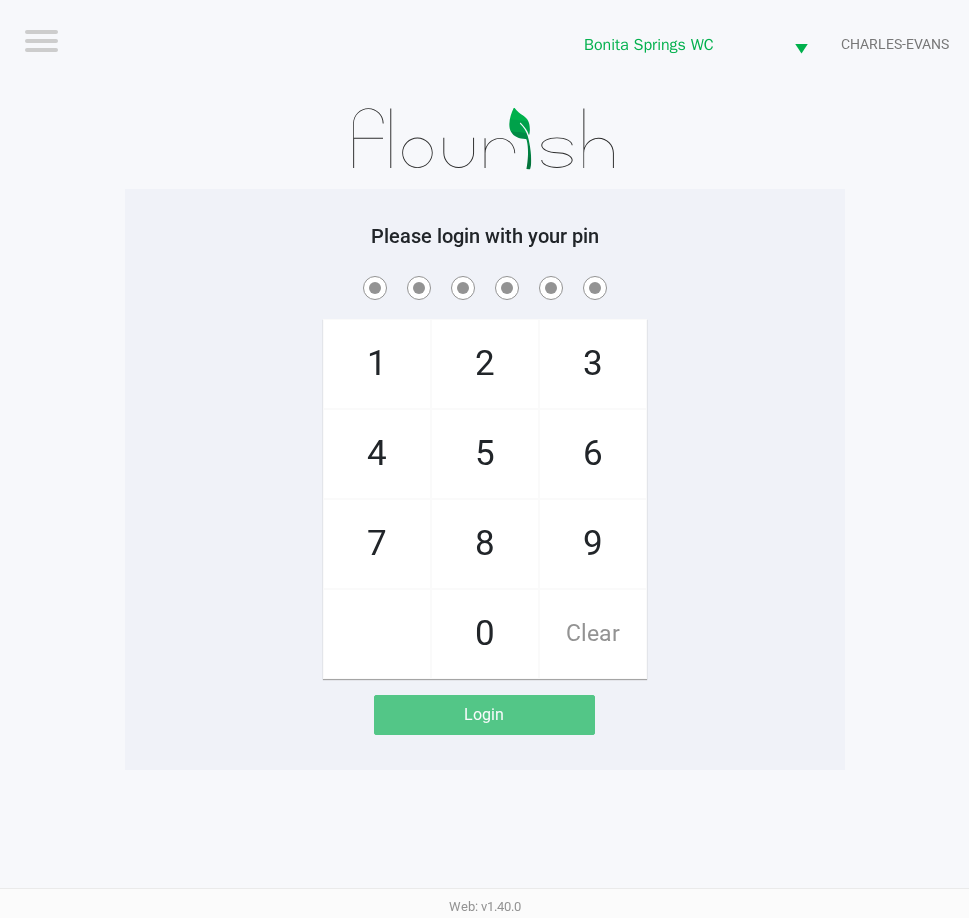 click on "Please login with your pin  1   4   7       2   5   8   0   3   6   9   Clear   Login" 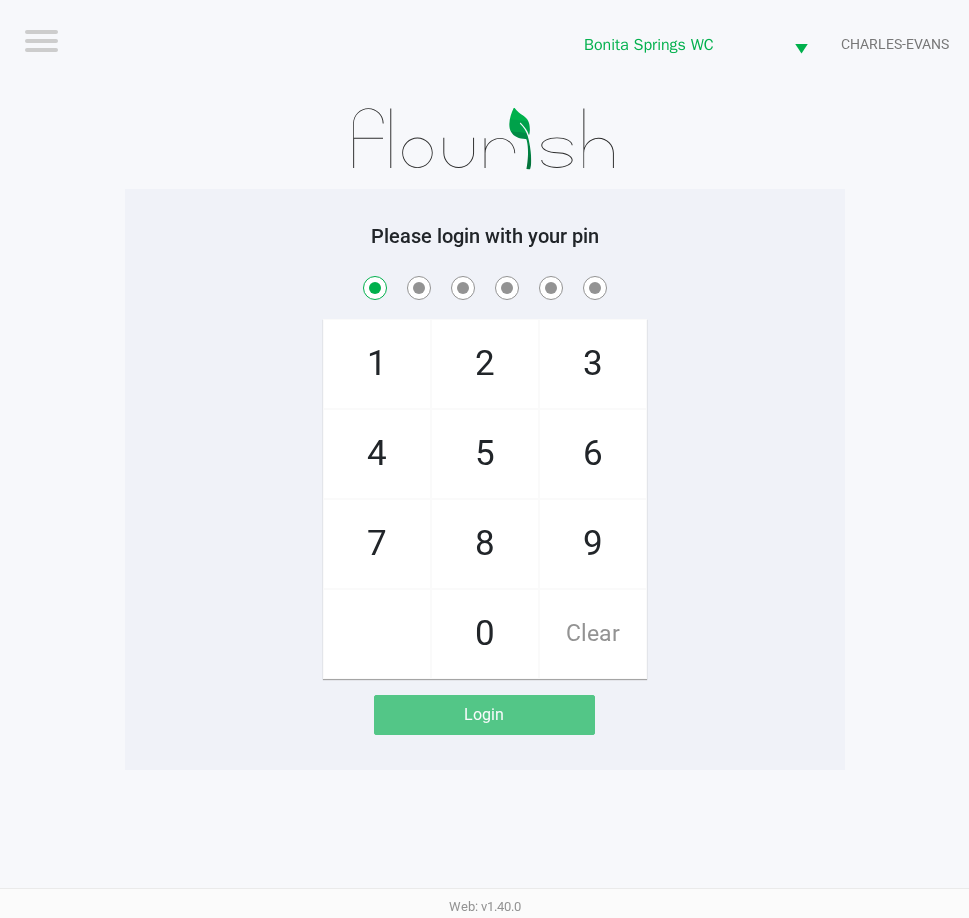 checkbox on "true" 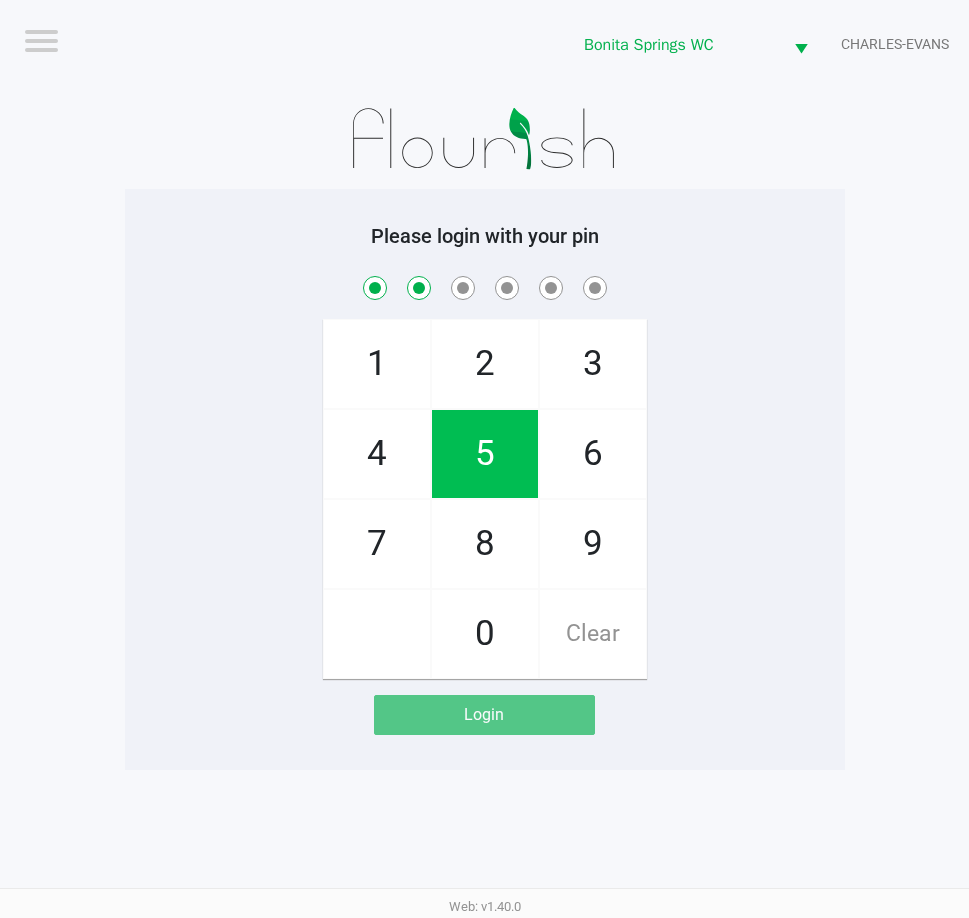 checkbox on "true" 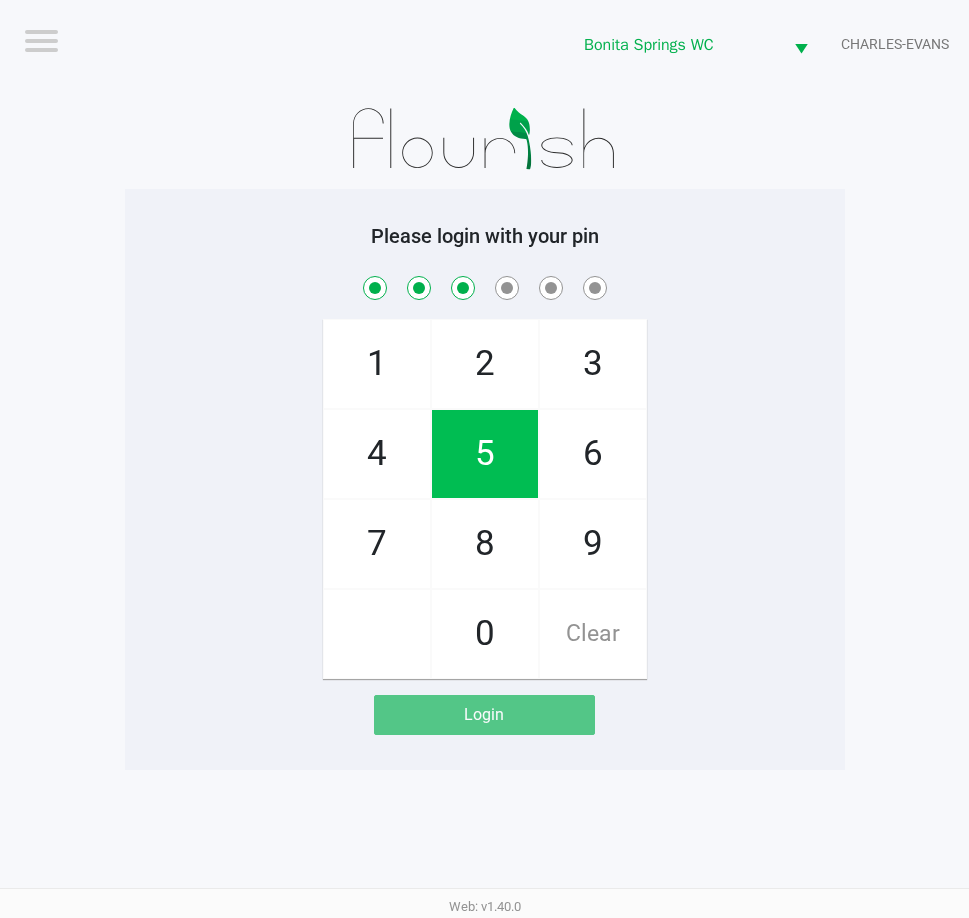 checkbox on "true" 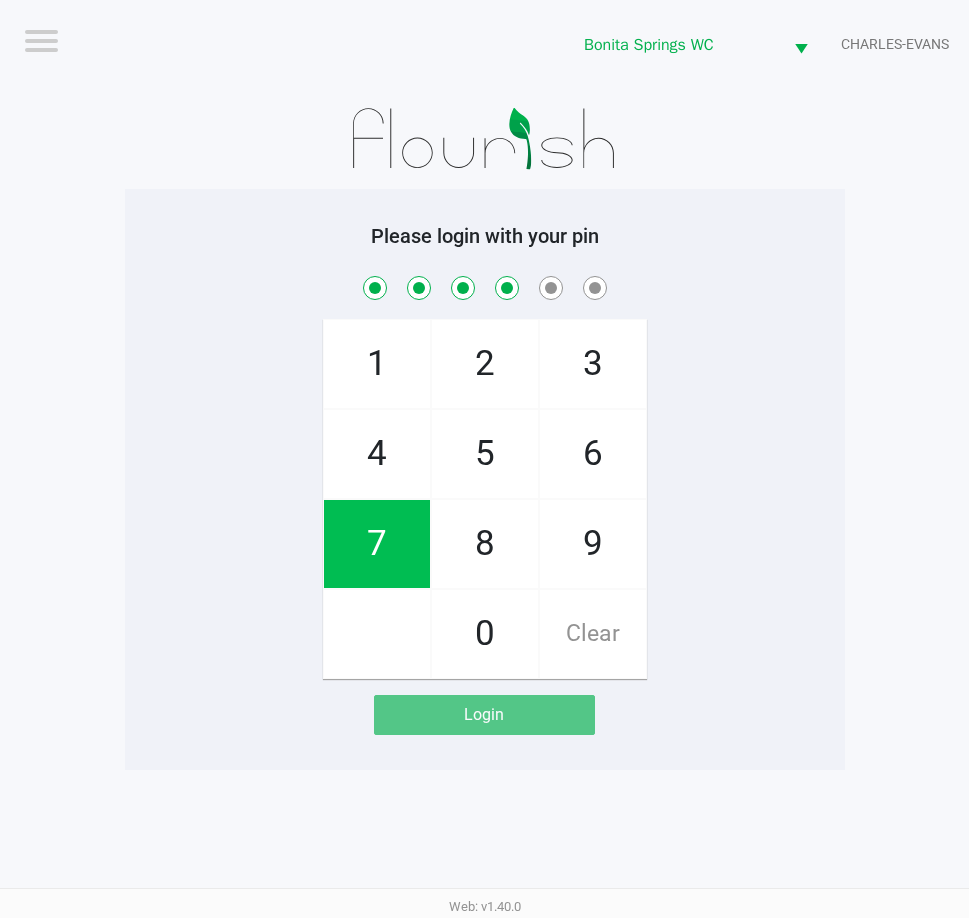 checkbox on "true" 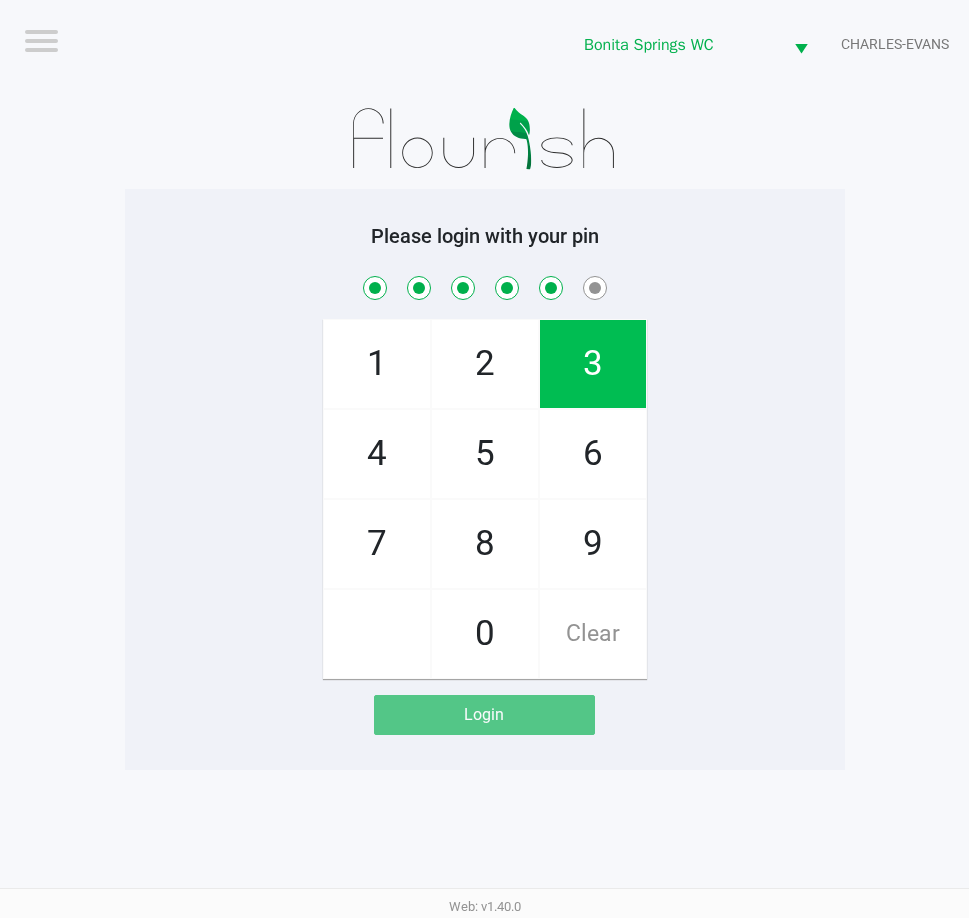 checkbox on "true" 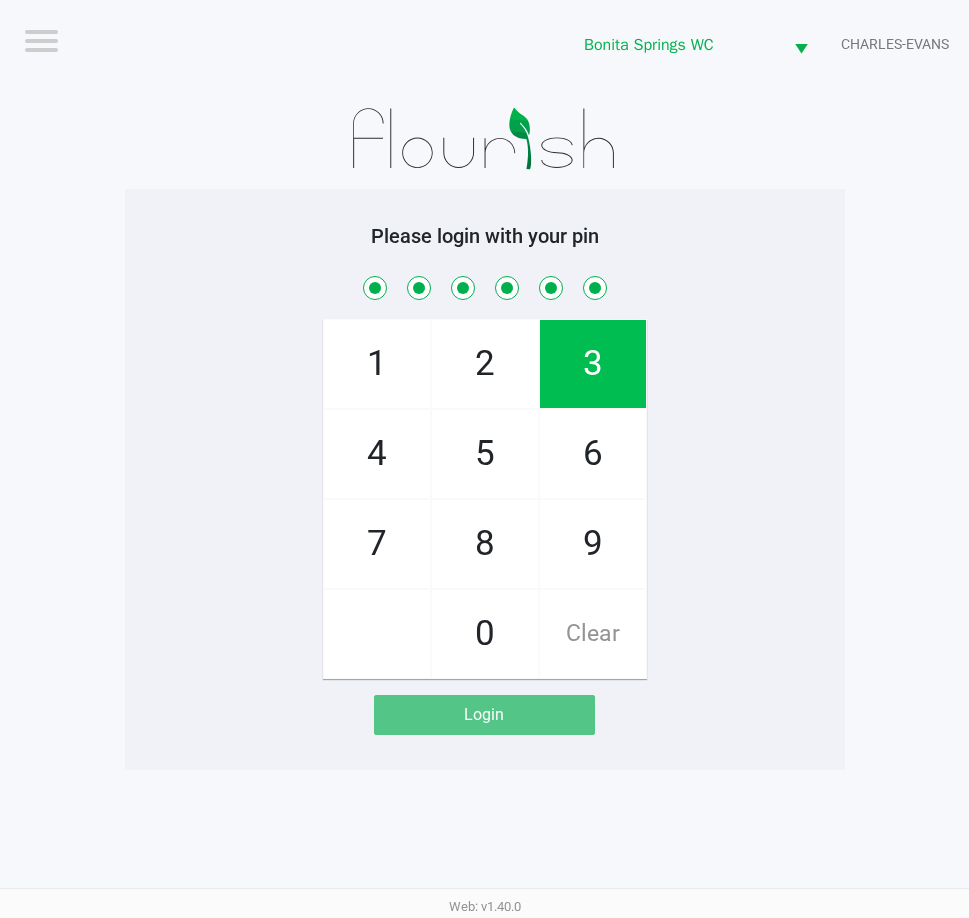 checkbox on "true" 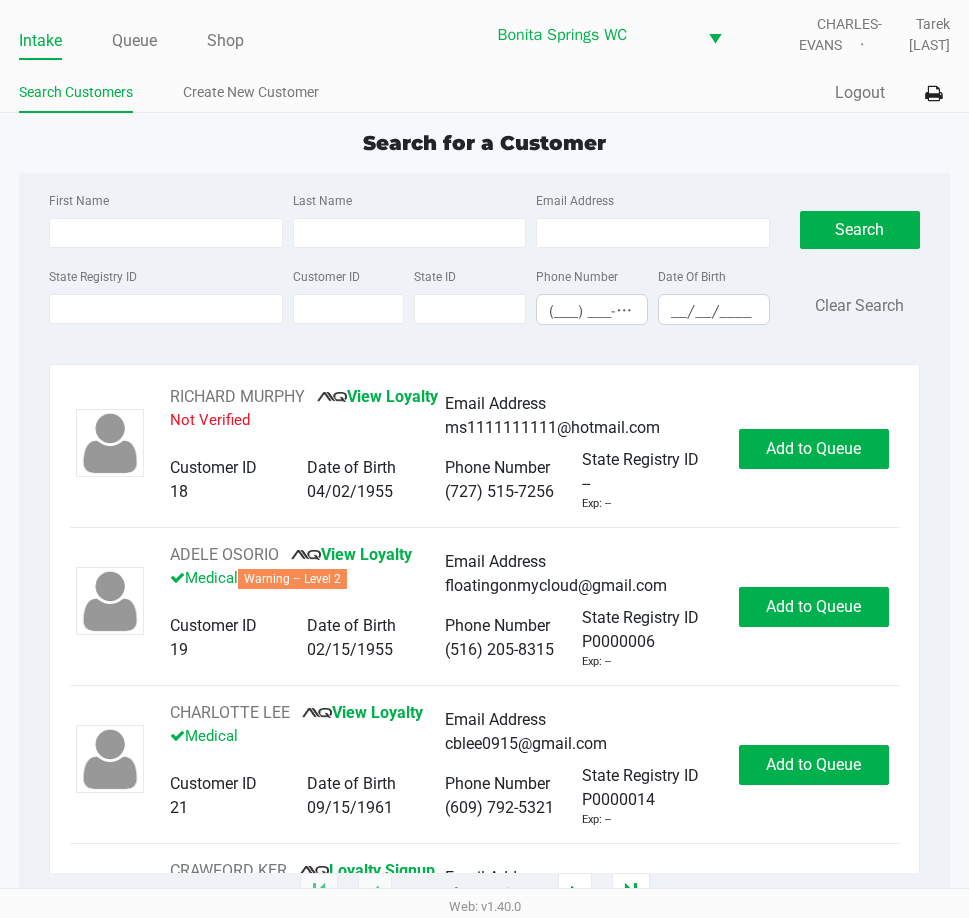 click on "First Name Last Name Email Address State Registry ID Customer ID State ID Phone Number (___) ___-____ Date Of Birth __/__/____  Search   Clear Search" 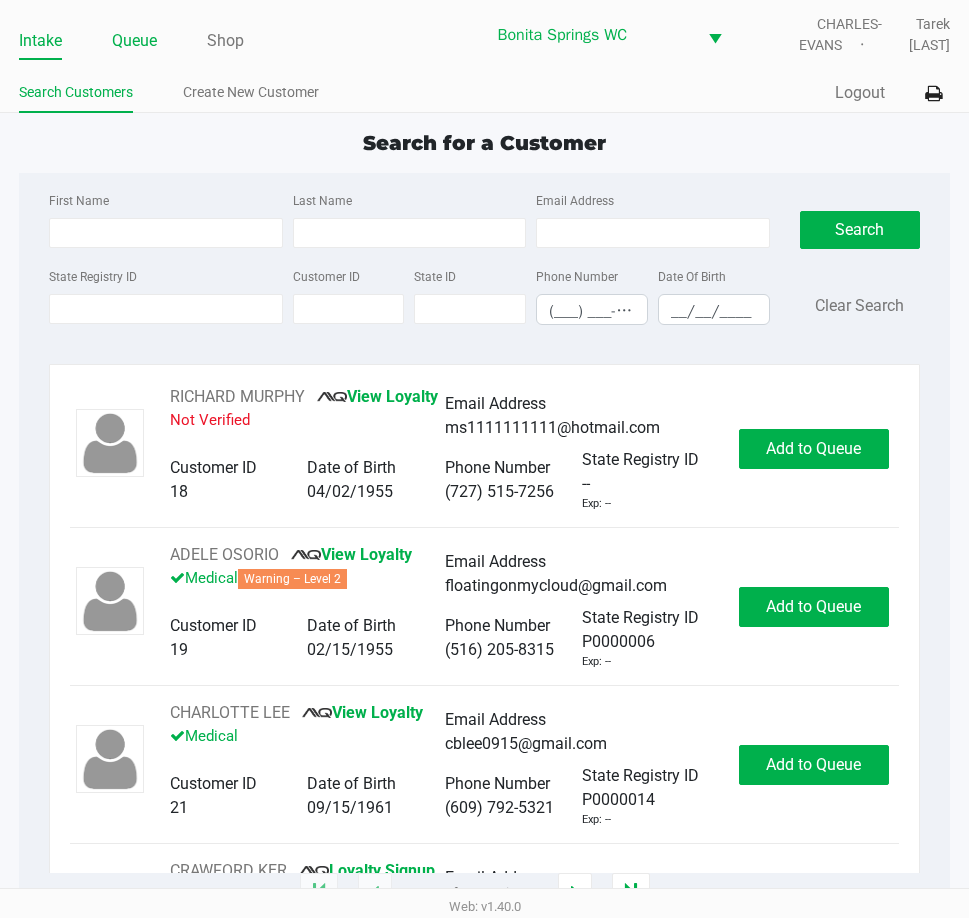 click on "Queue" 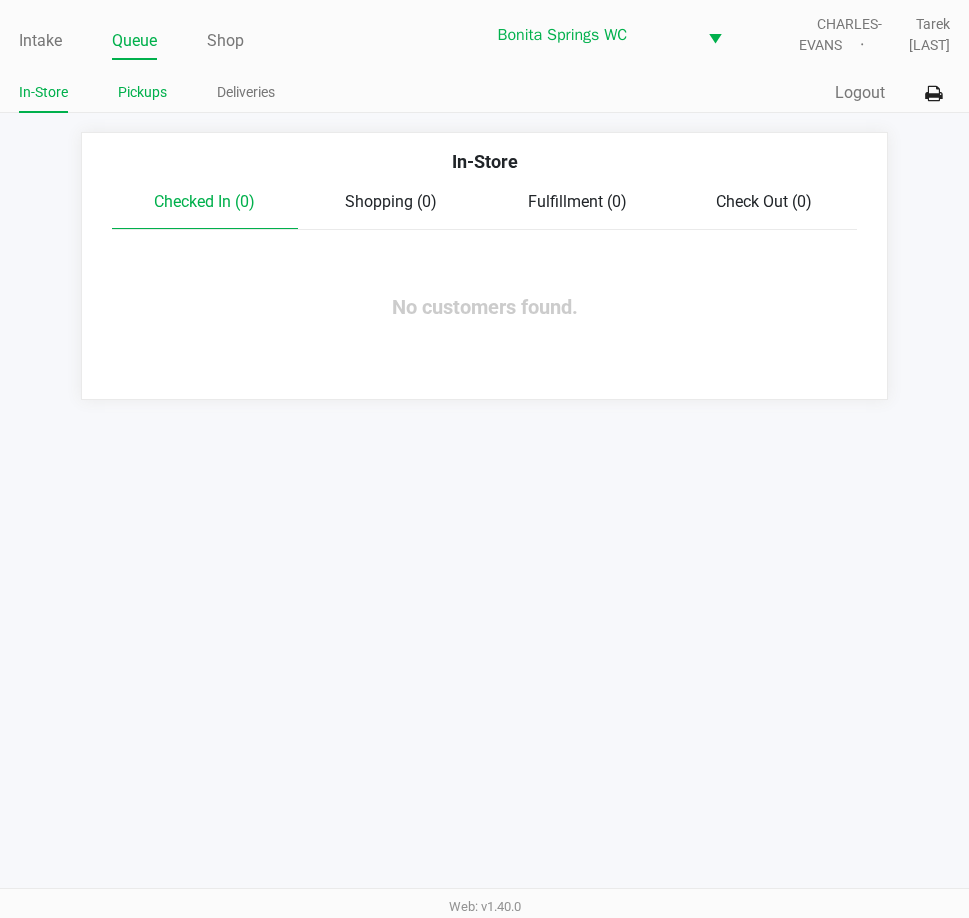 drag, startPoint x: 142, startPoint y: 84, endPoint x: 160, endPoint y: 99, distance: 23.43075 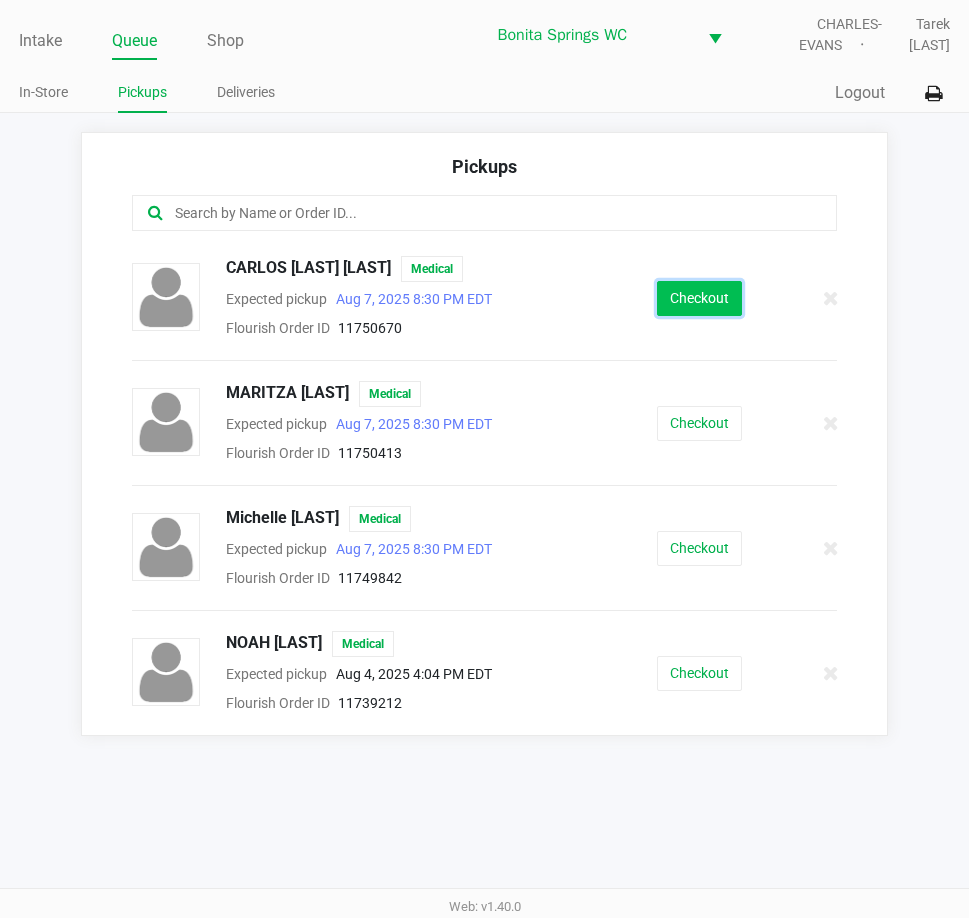 click on "Checkout" 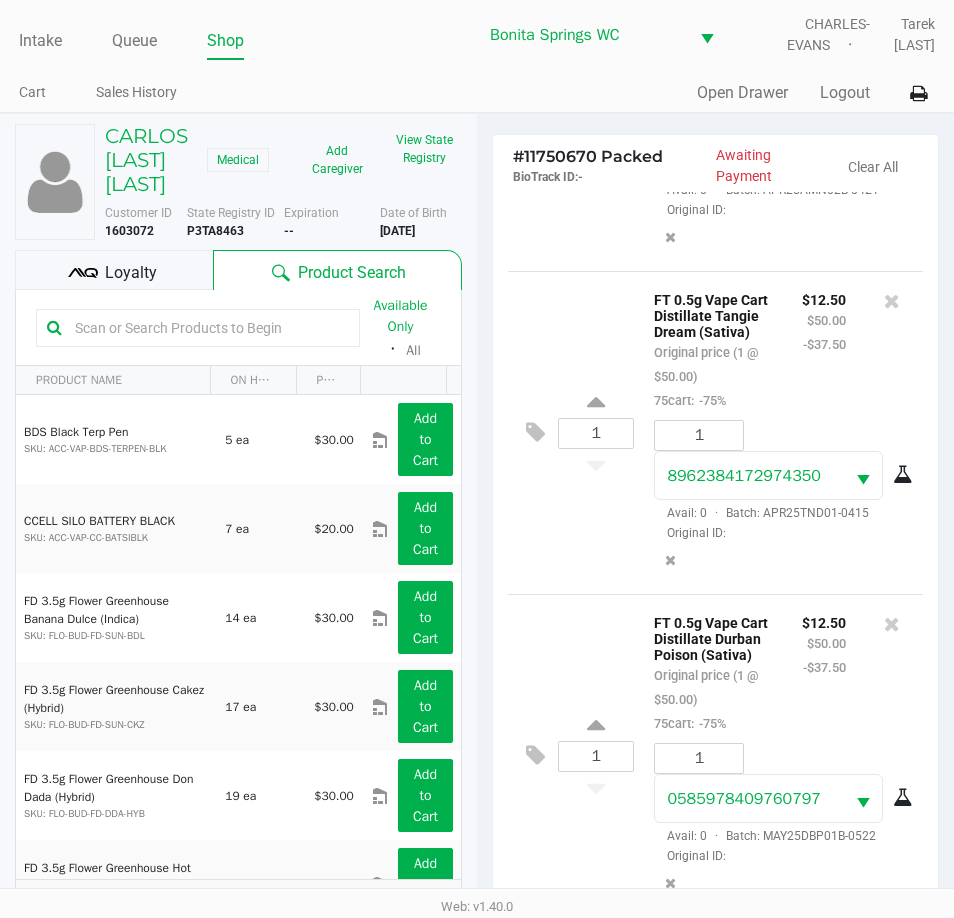 scroll, scrollTop: 304, scrollLeft: 0, axis: vertical 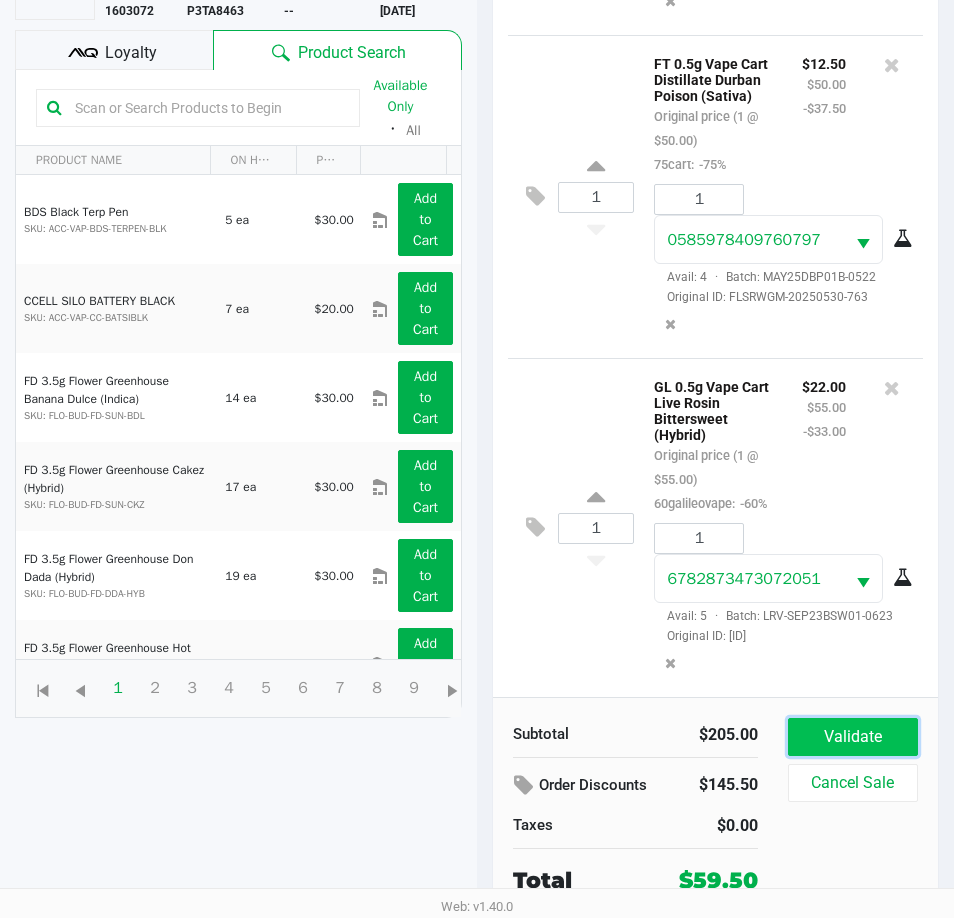 click on "Validate" 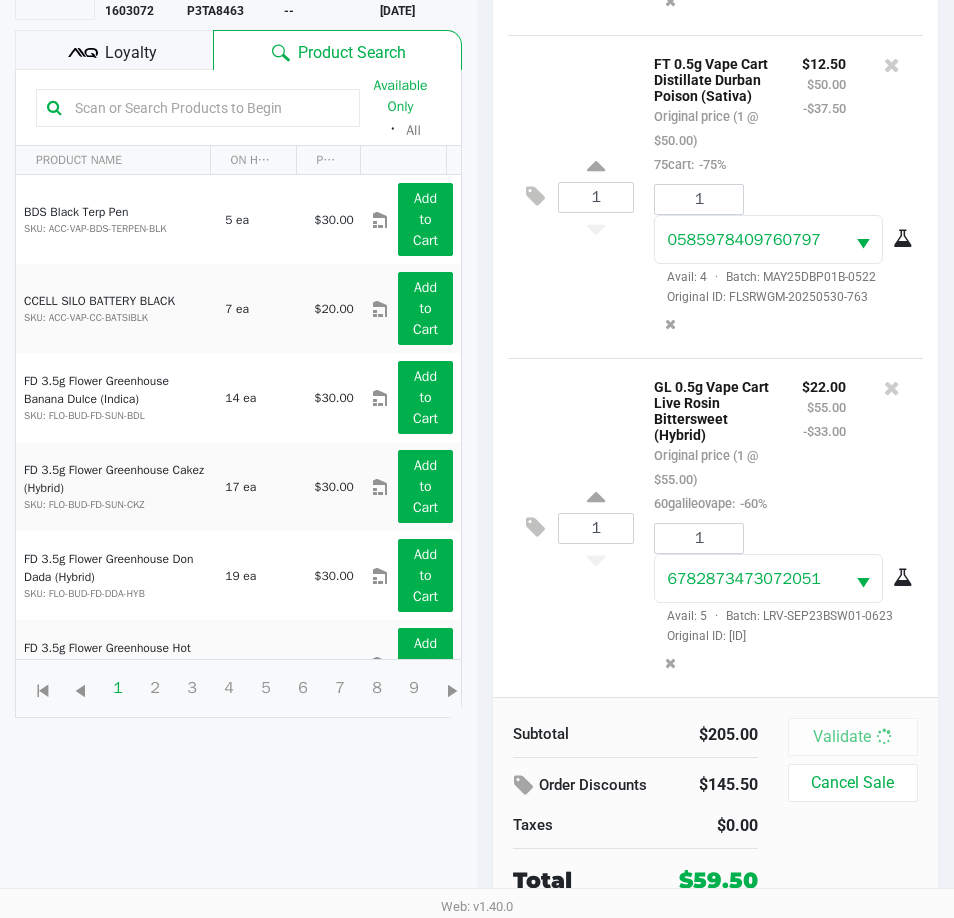 scroll, scrollTop: 0, scrollLeft: 0, axis: both 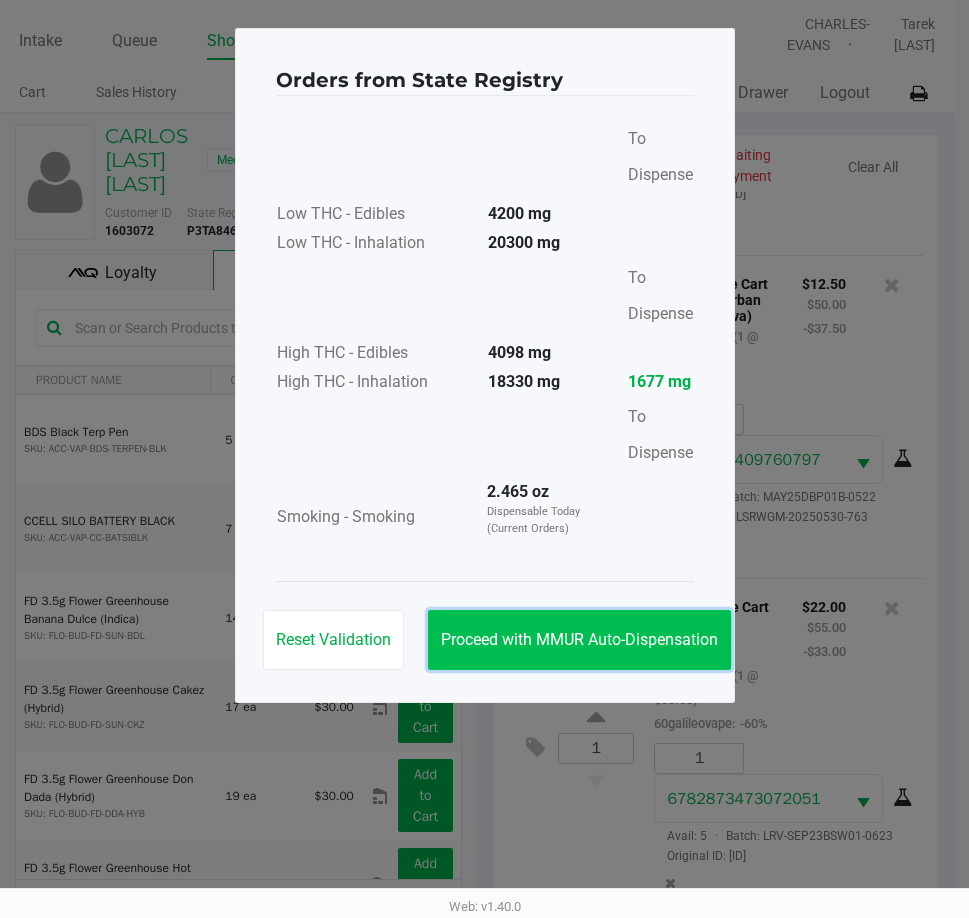 click on "Proceed with MMUR Auto-Dispensation" 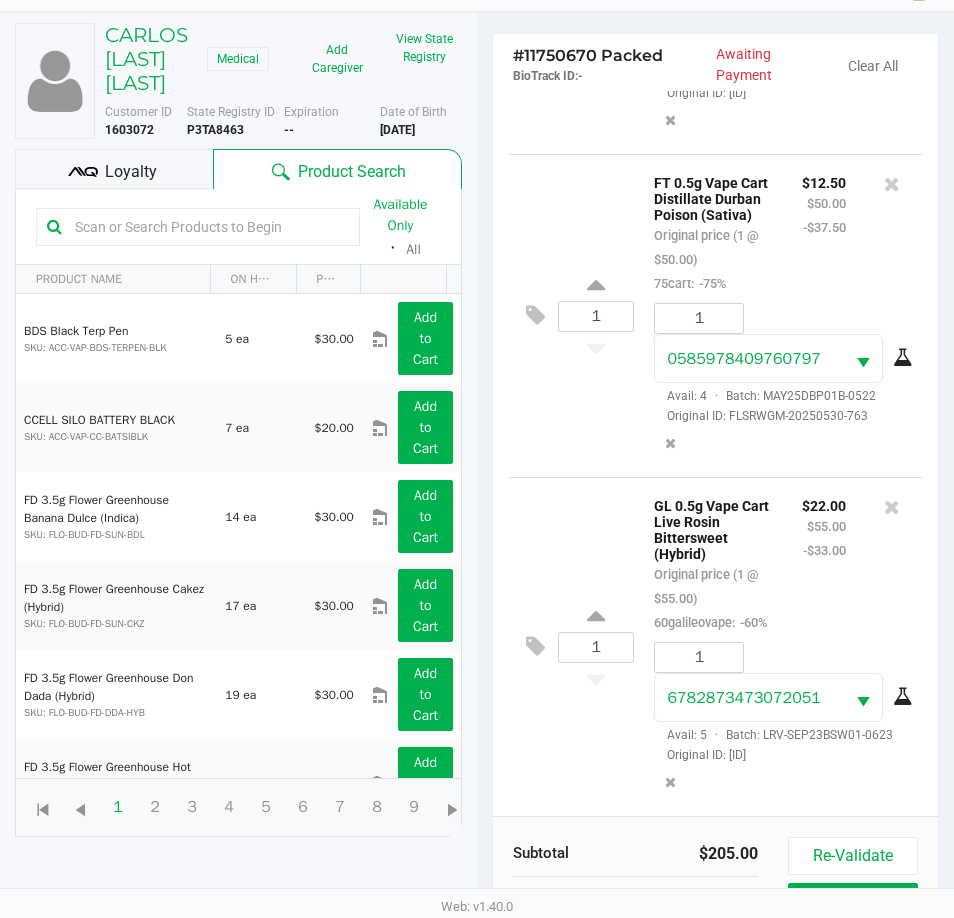 scroll, scrollTop: 265, scrollLeft: 0, axis: vertical 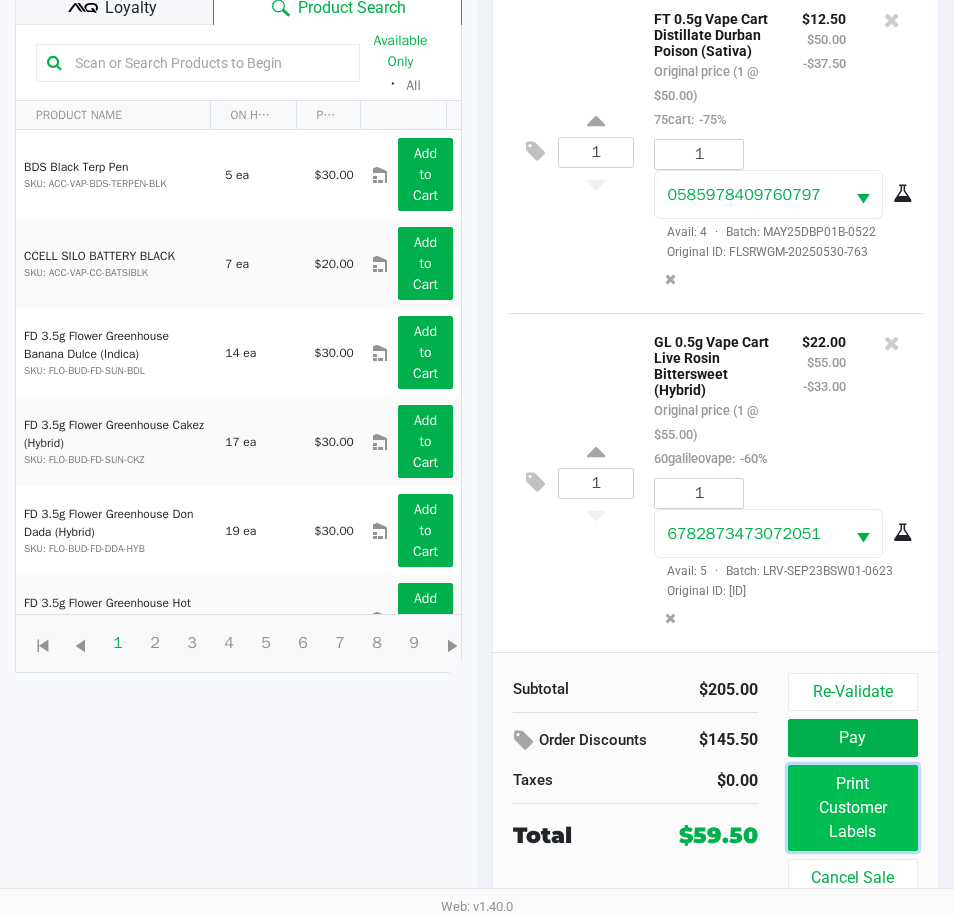 click on "Print Customer Labels" 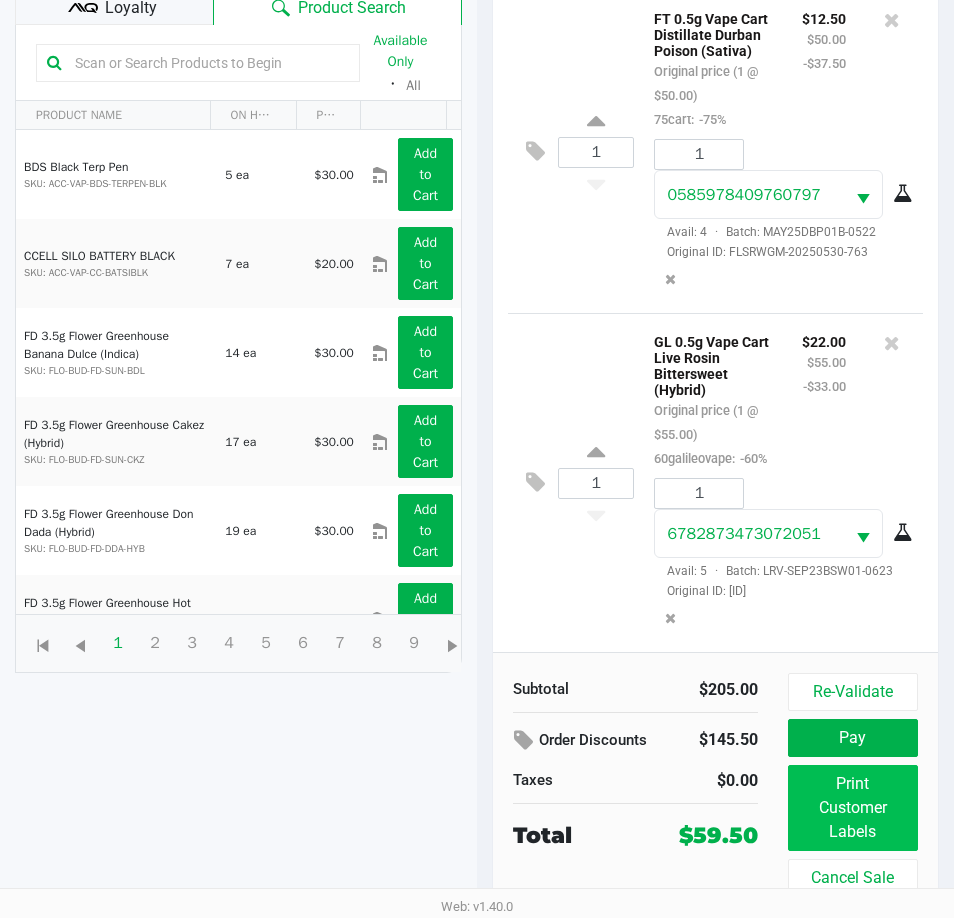 scroll, scrollTop: 0, scrollLeft: 0, axis: both 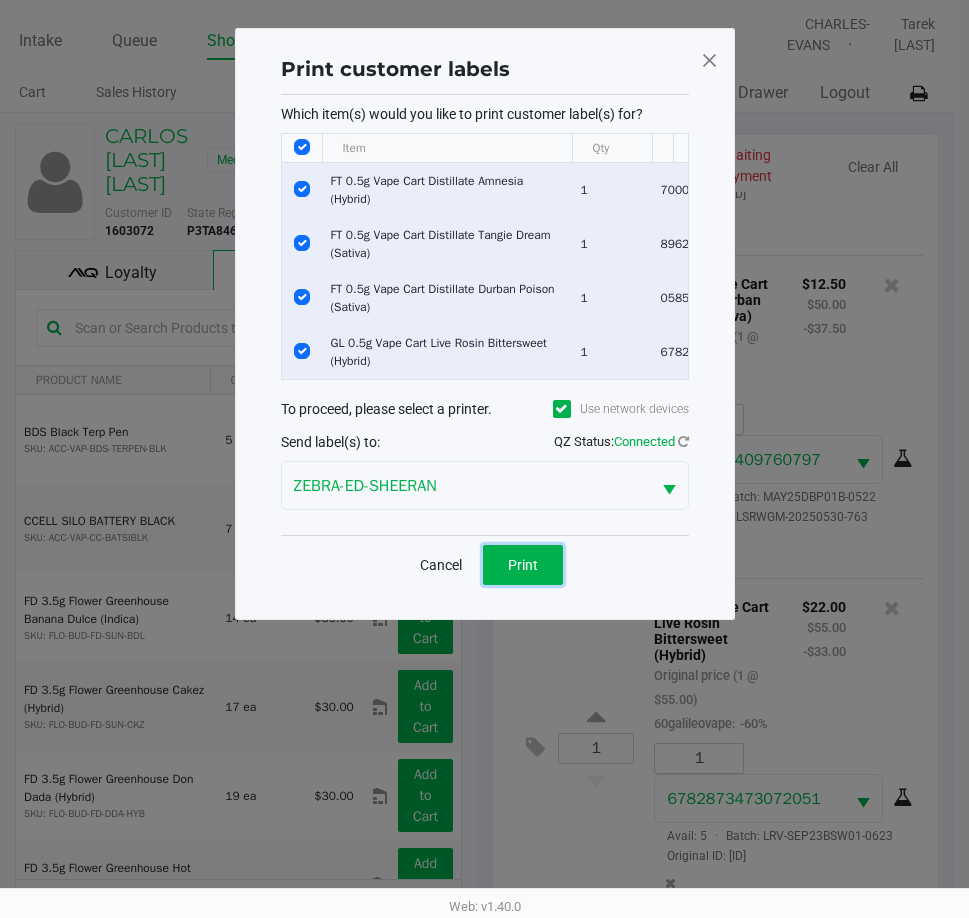click on "Print" 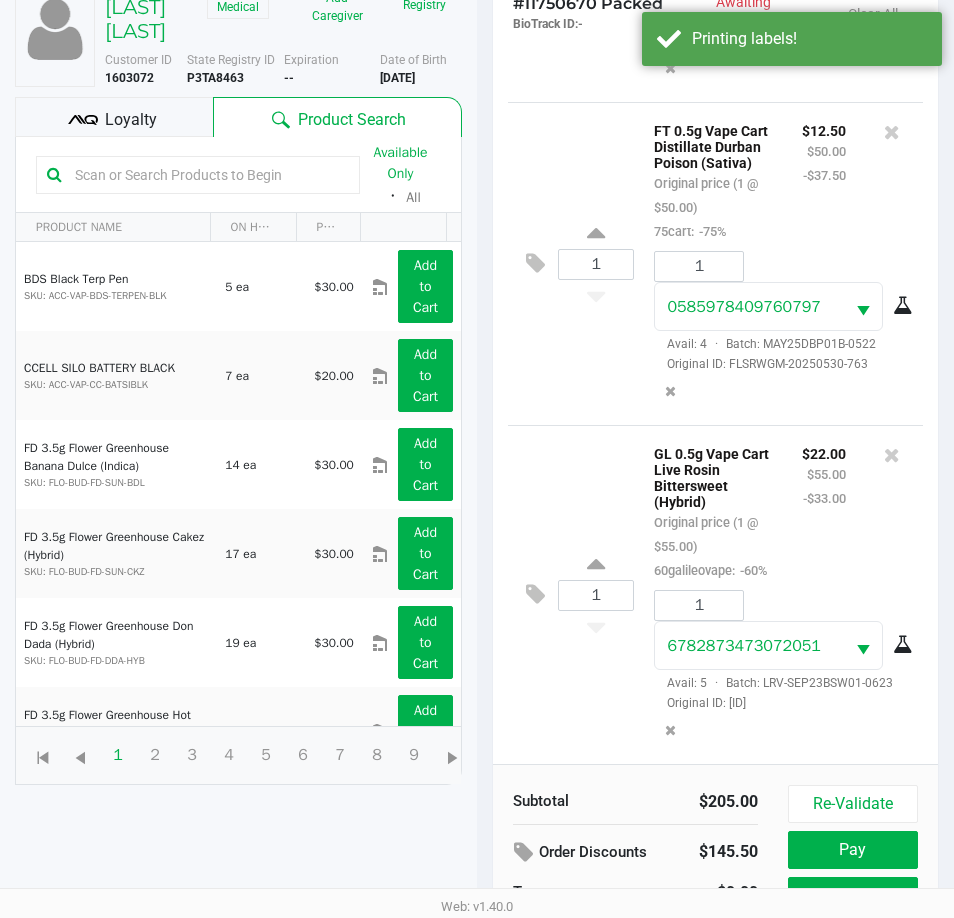 scroll, scrollTop: 265, scrollLeft: 0, axis: vertical 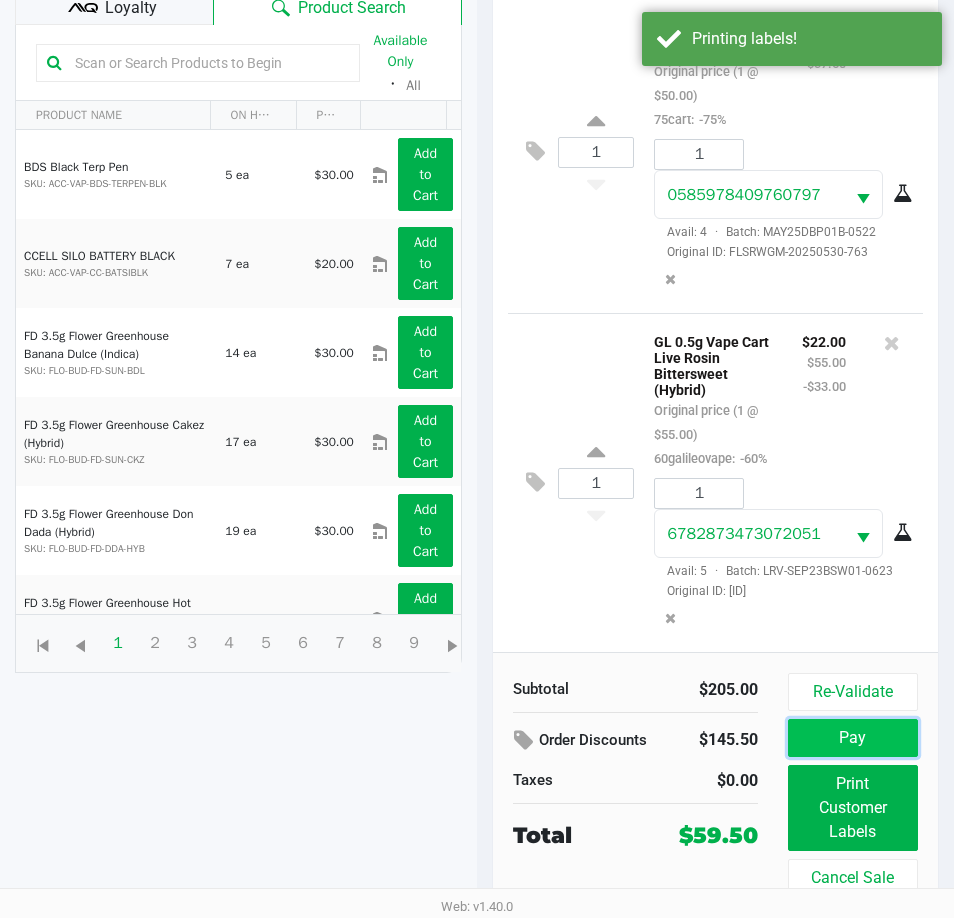 click on "Pay" 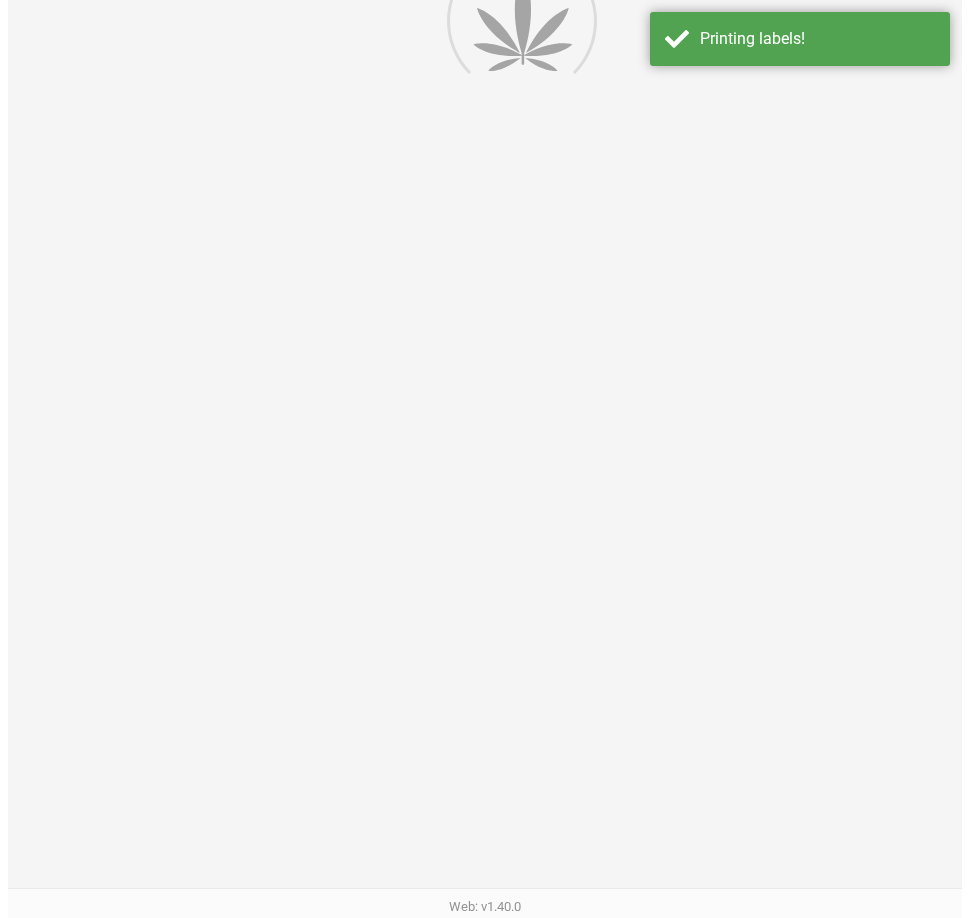 scroll, scrollTop: 0, scrollLeft: 0, axis: both 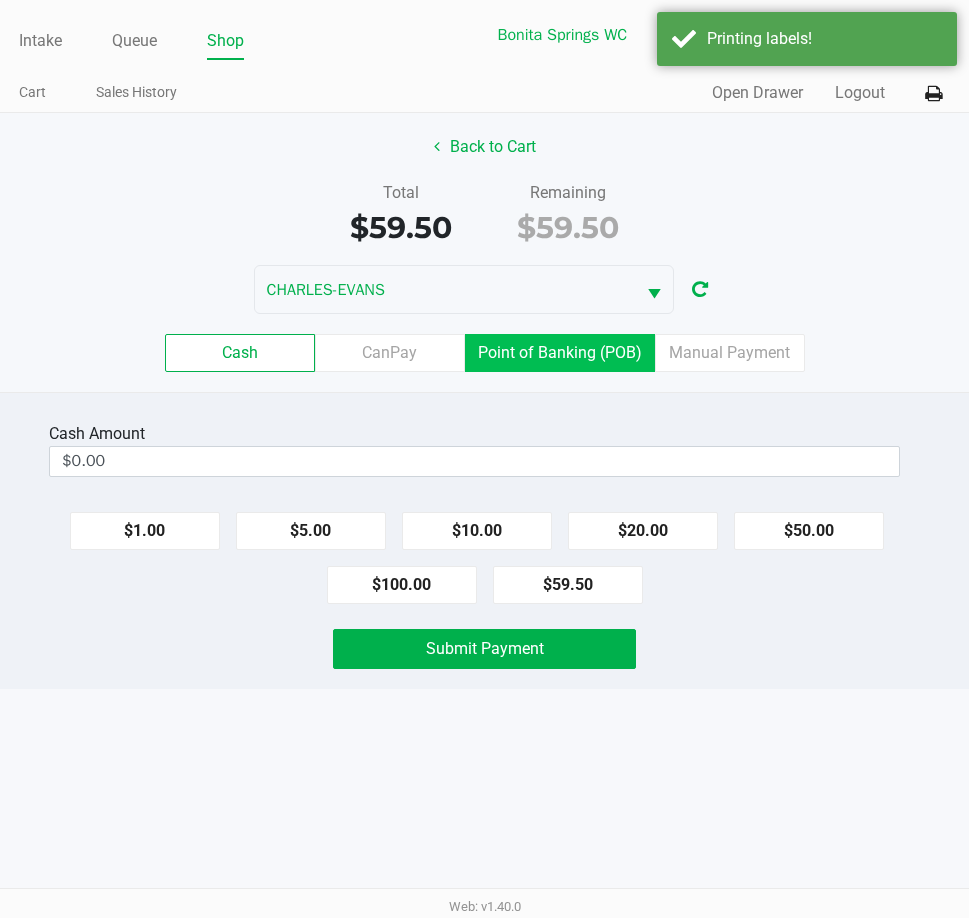 click on "Point of Banking (POB)" 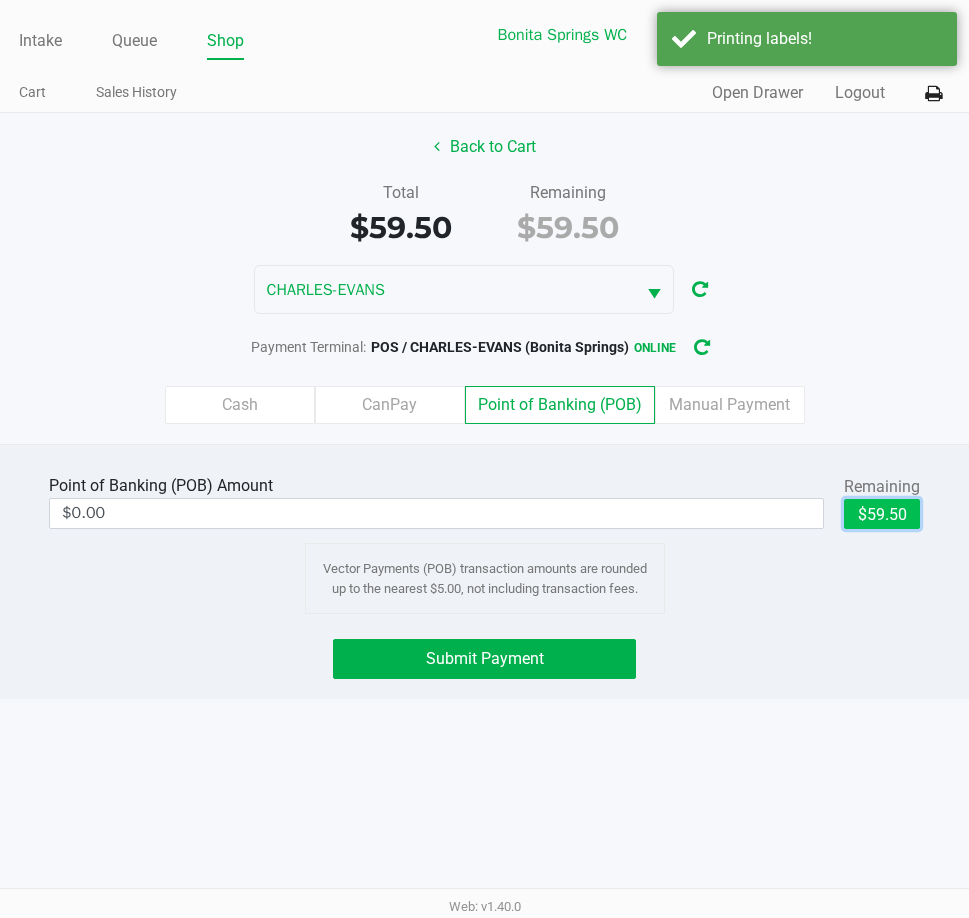 click on "$59.50" 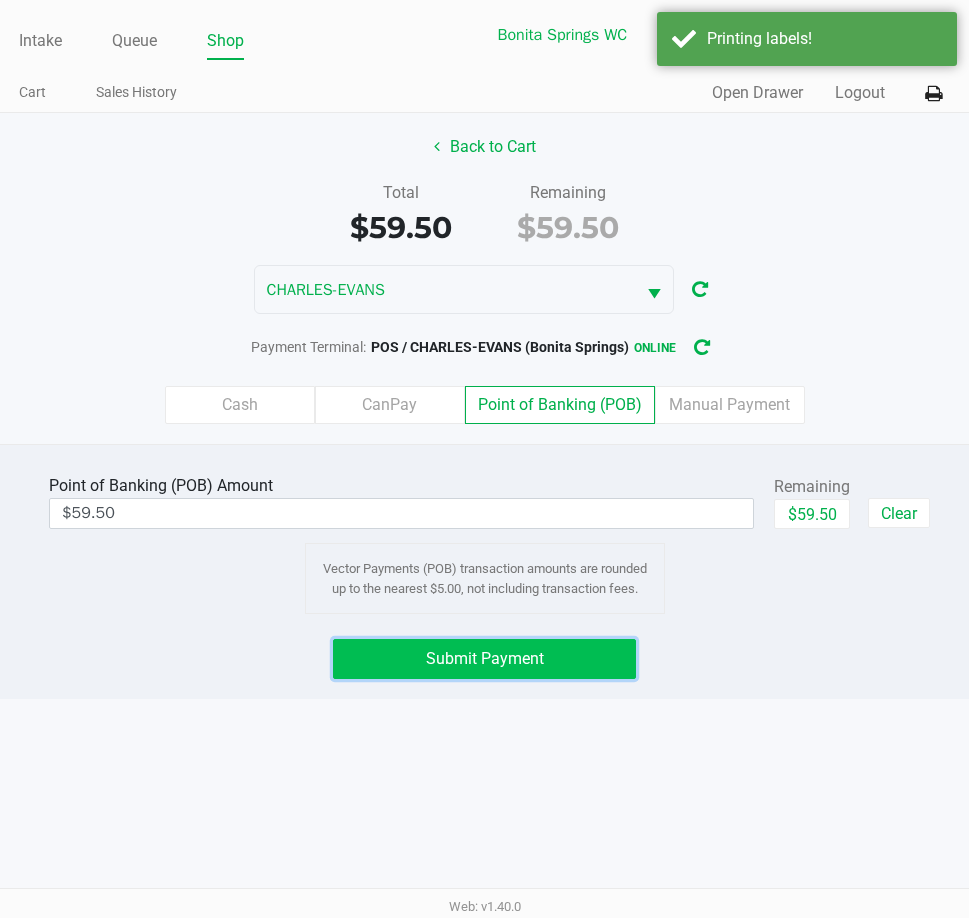 click on "Submit Payment" 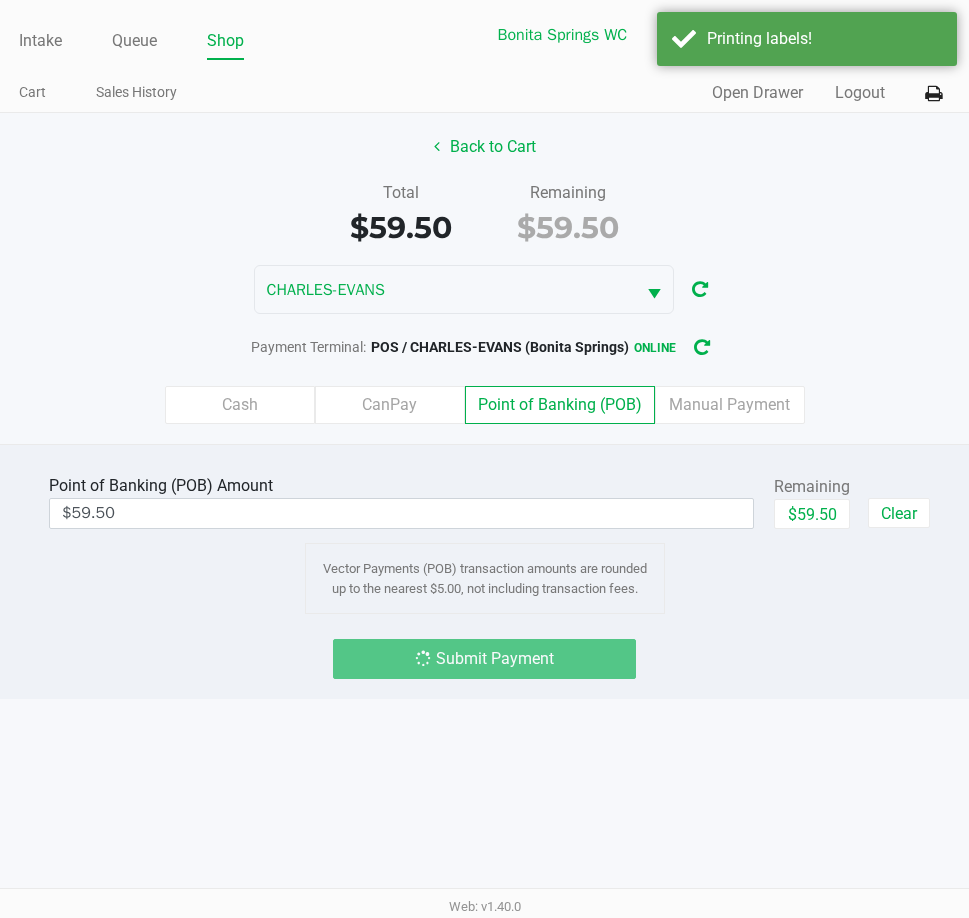click on "Submit Payment" 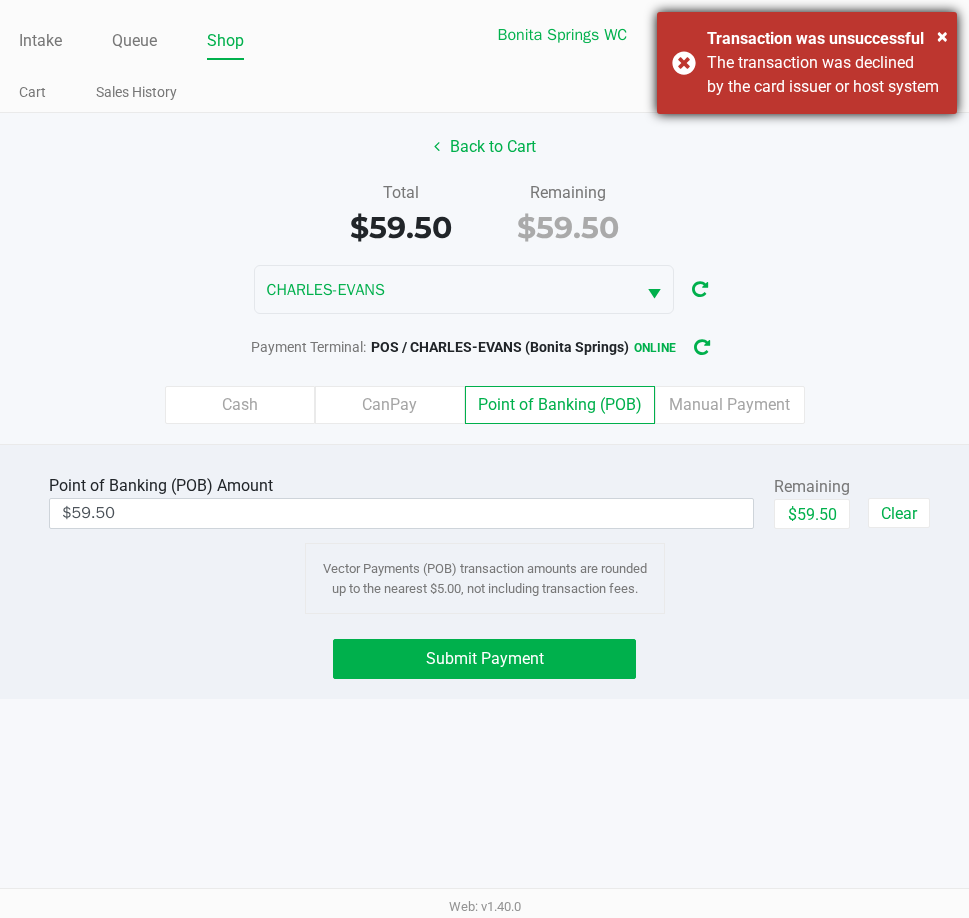 click on "×  Transaction was unsuccessful   The transaction was declined by the card issuer or host system" at bounding box center [807, 63] 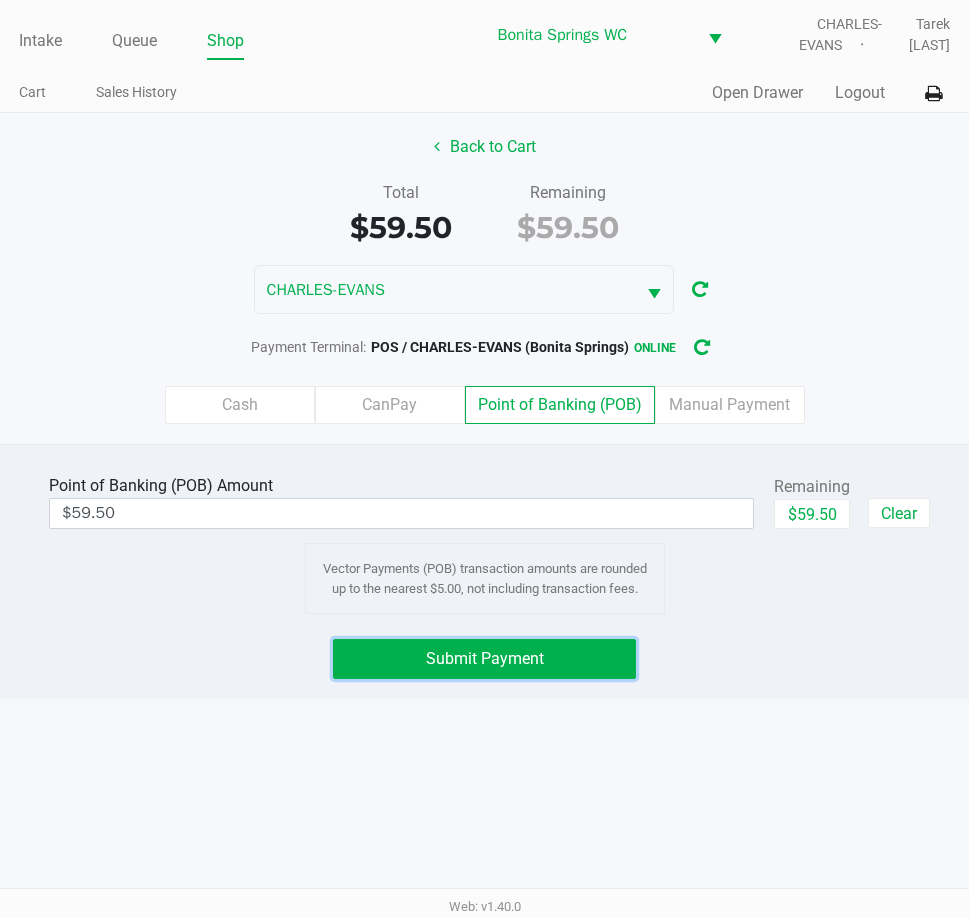 click on "Submit Payment" 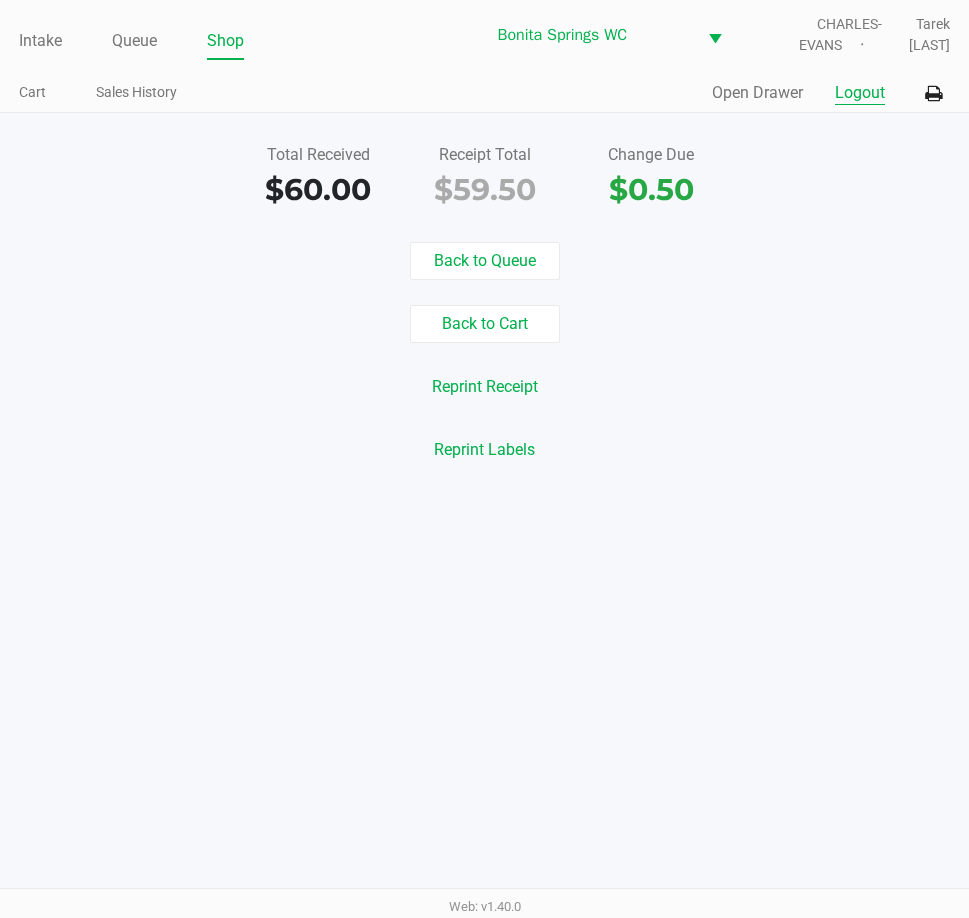 click on "Logout" 